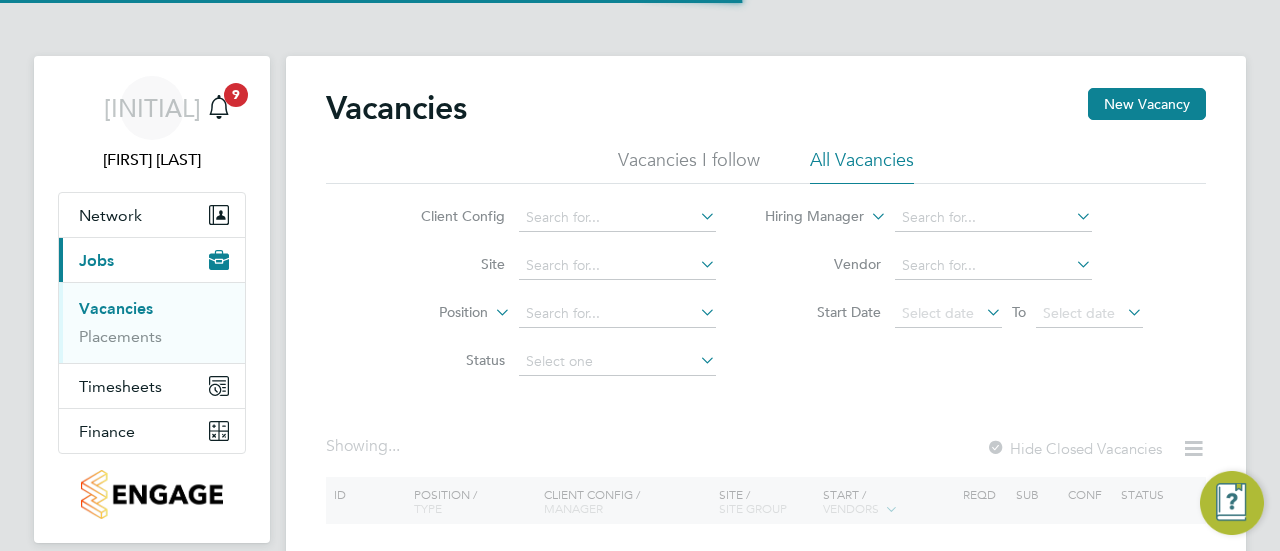 scroll, scrollTop: 0, scrollLeft: 0, axis: both 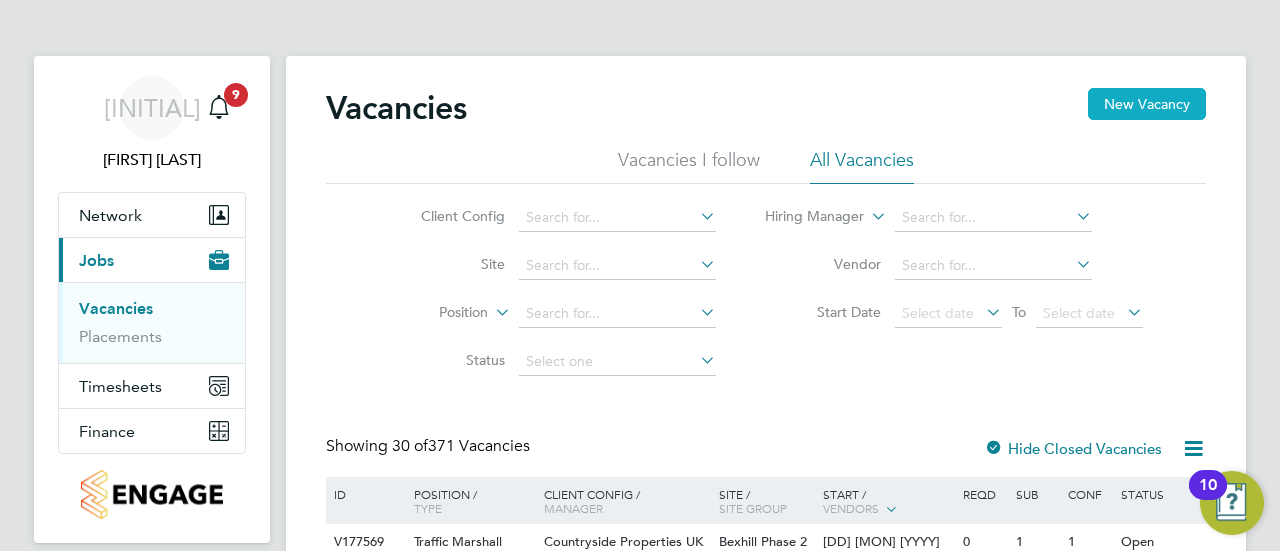 click on "New Vacancy" 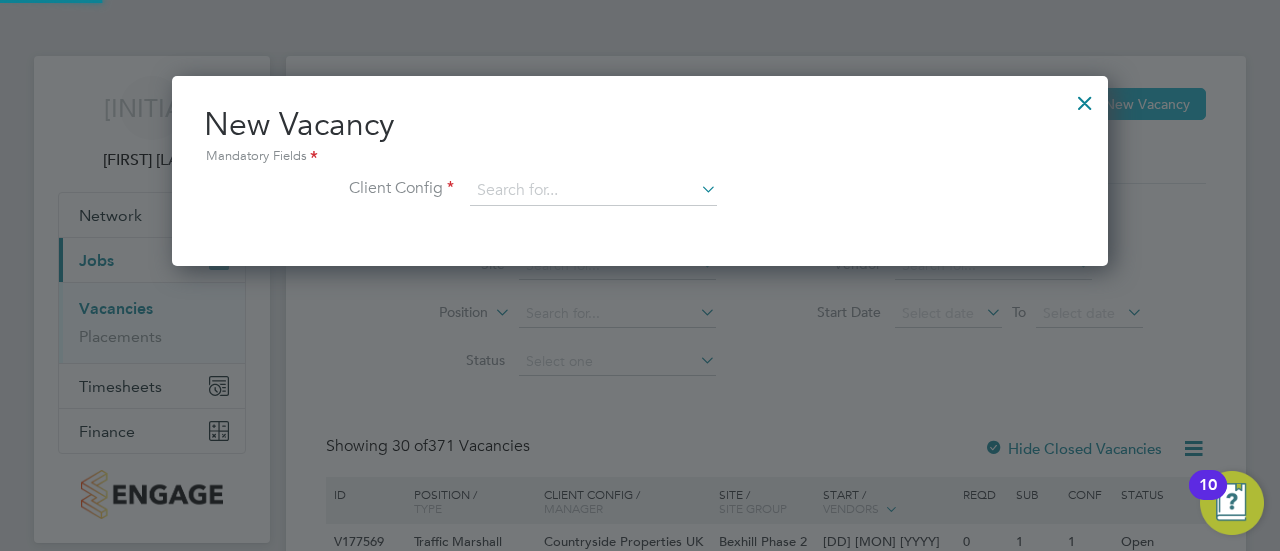 scroll, scrollTop: 10, scrollLeft: 10, axis: both 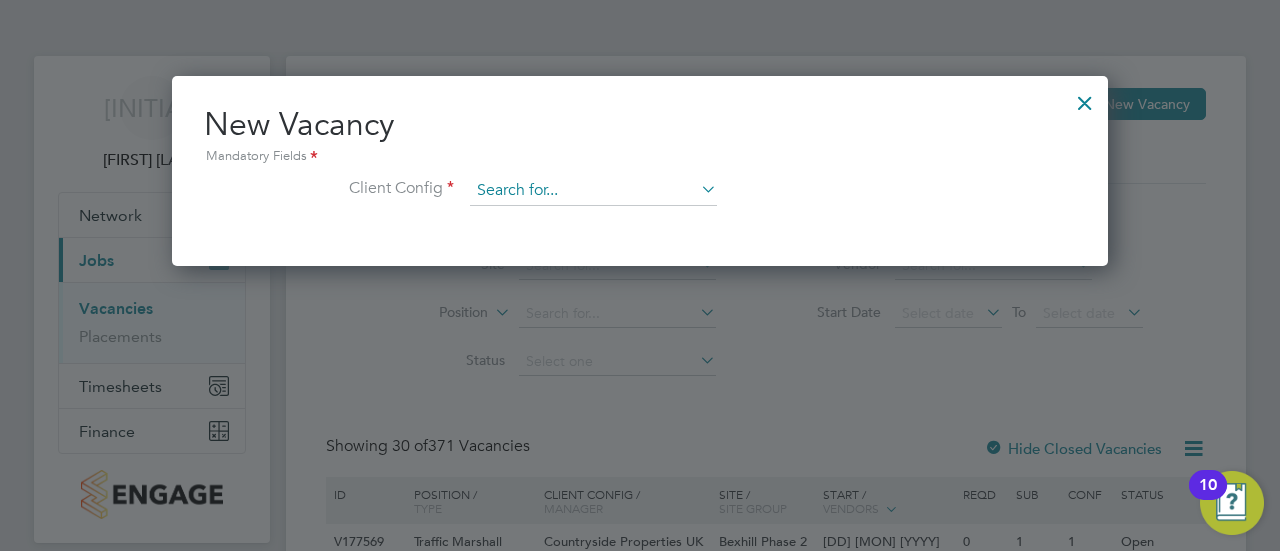 click at bounding box center [593, 191] 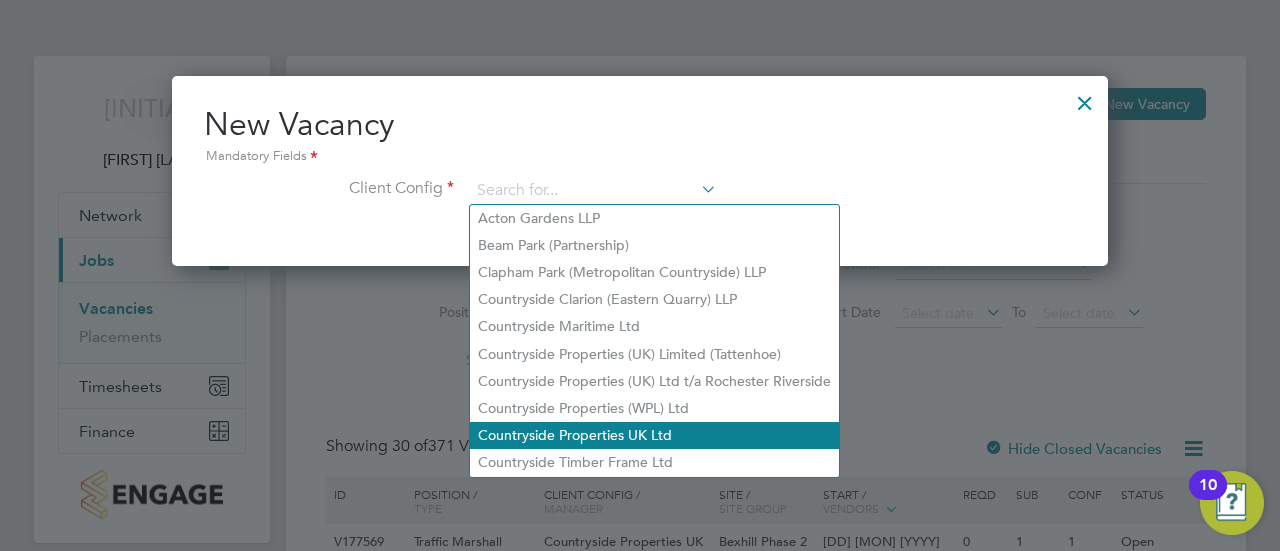 click on "Countryside Properties UK Ltd" 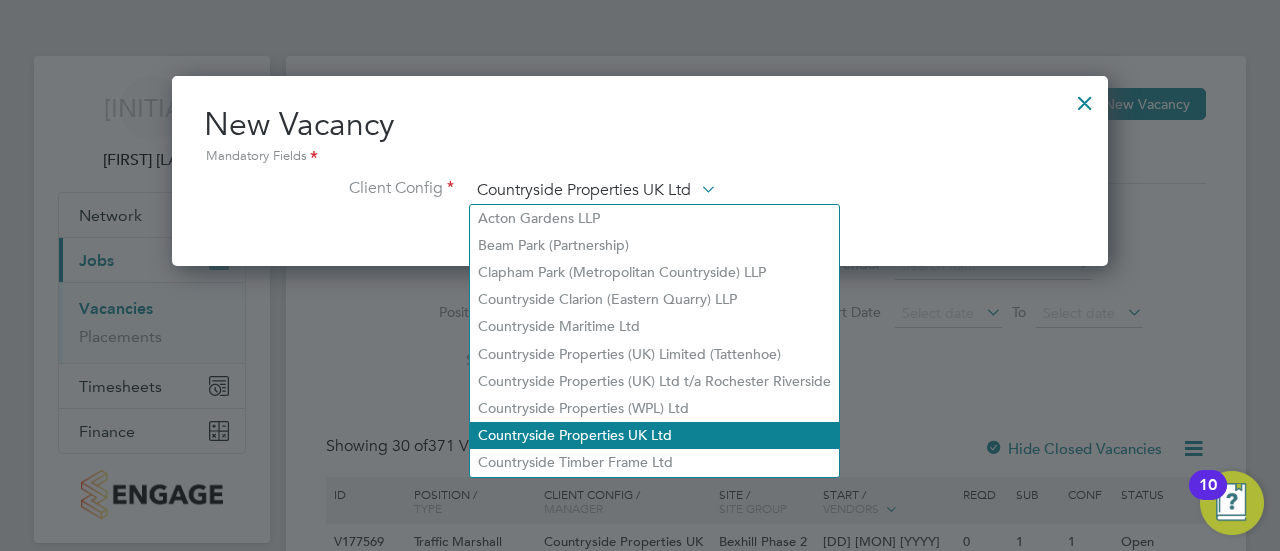 scroll, scrollTop: 10, scrollLeft: 10, axis: both 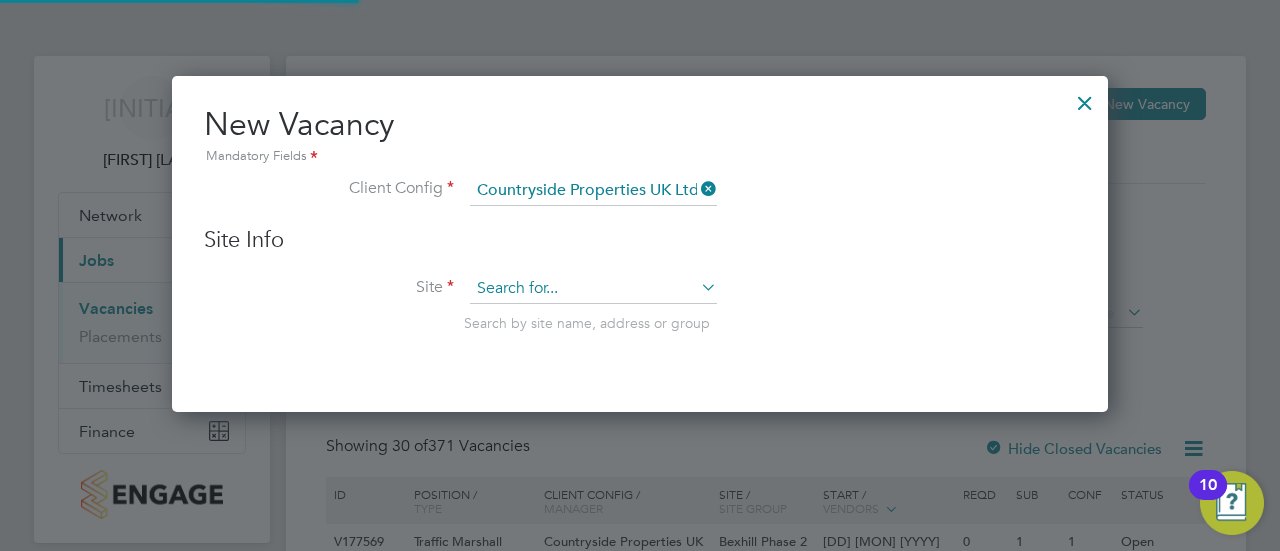 click at bounding box center (593, 289) 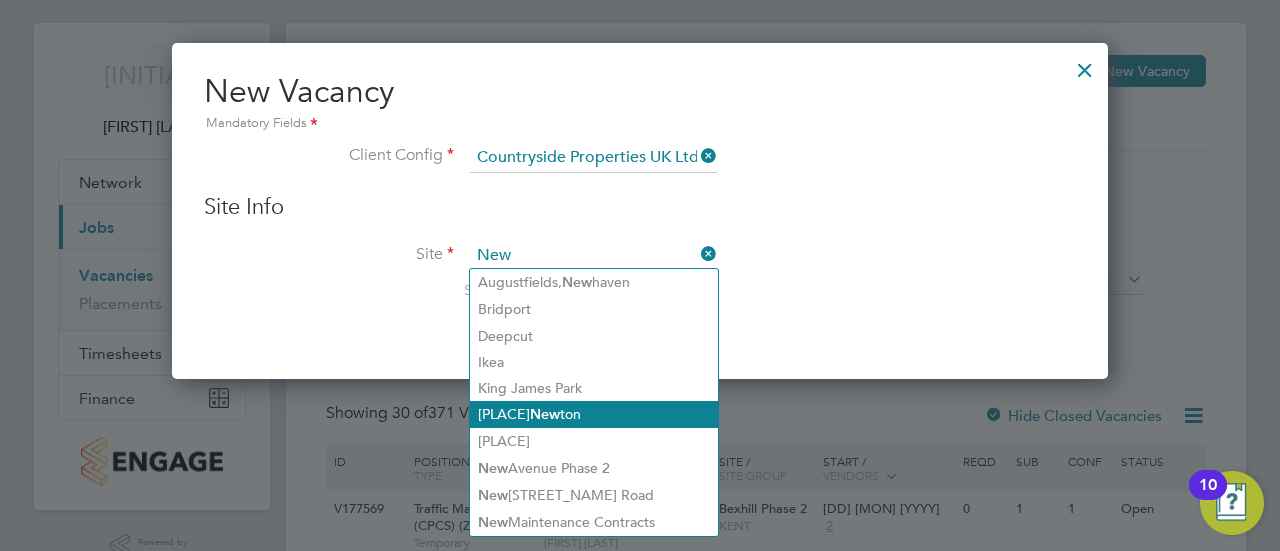 scroll, scrollTop: 34, scrollLeft: 0, axis: vertical 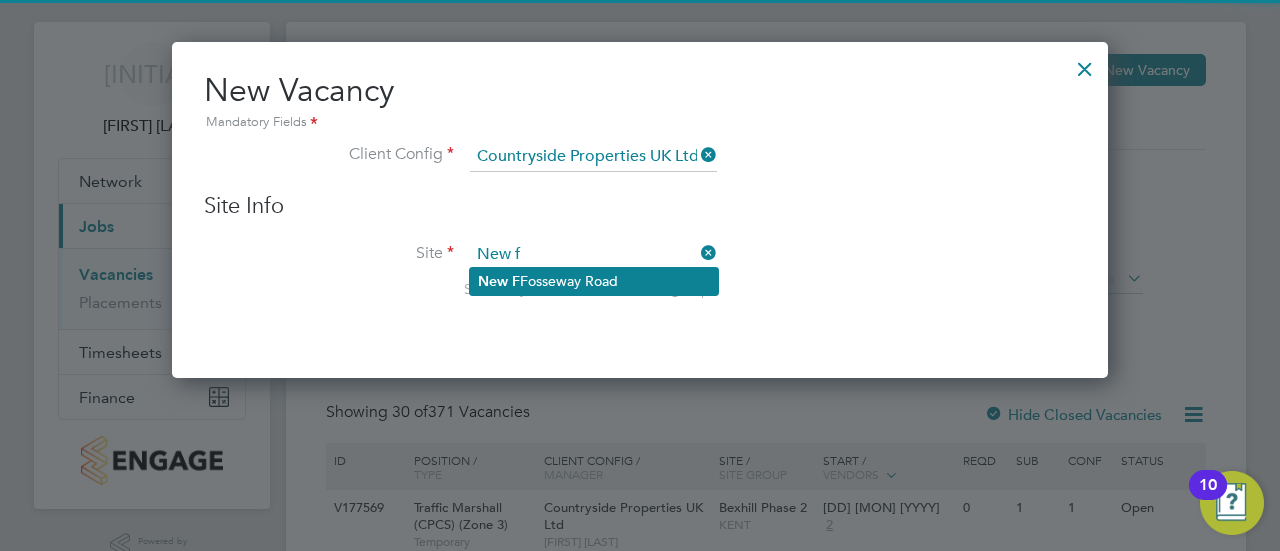 click on "New Fosseway Road" 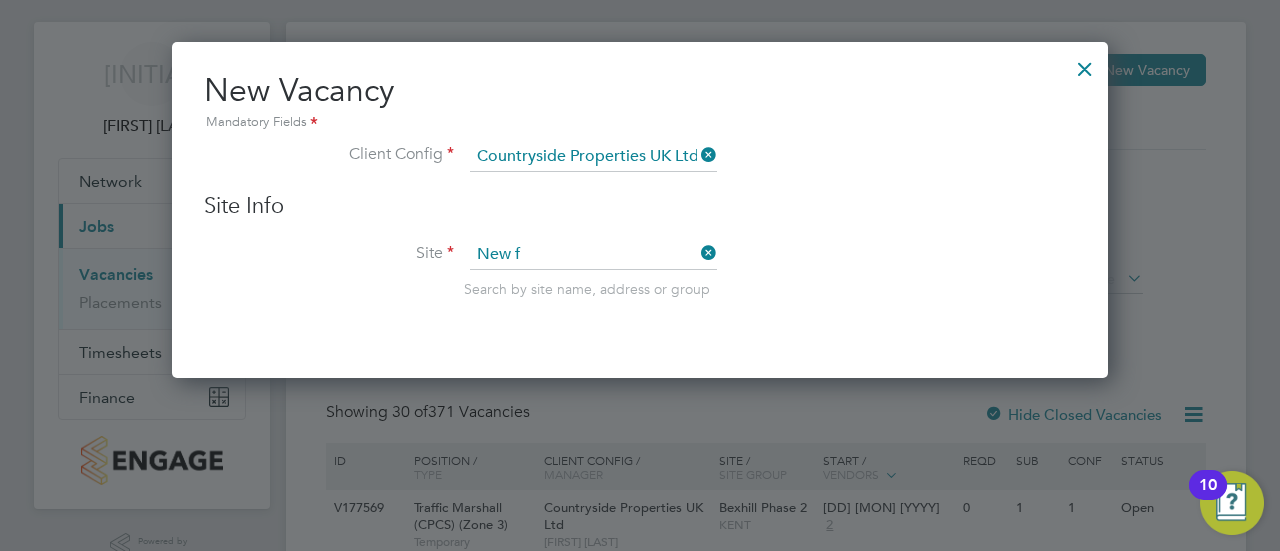 click on "Site New f Search by site name, address or group" at bounding box center (640, 289) 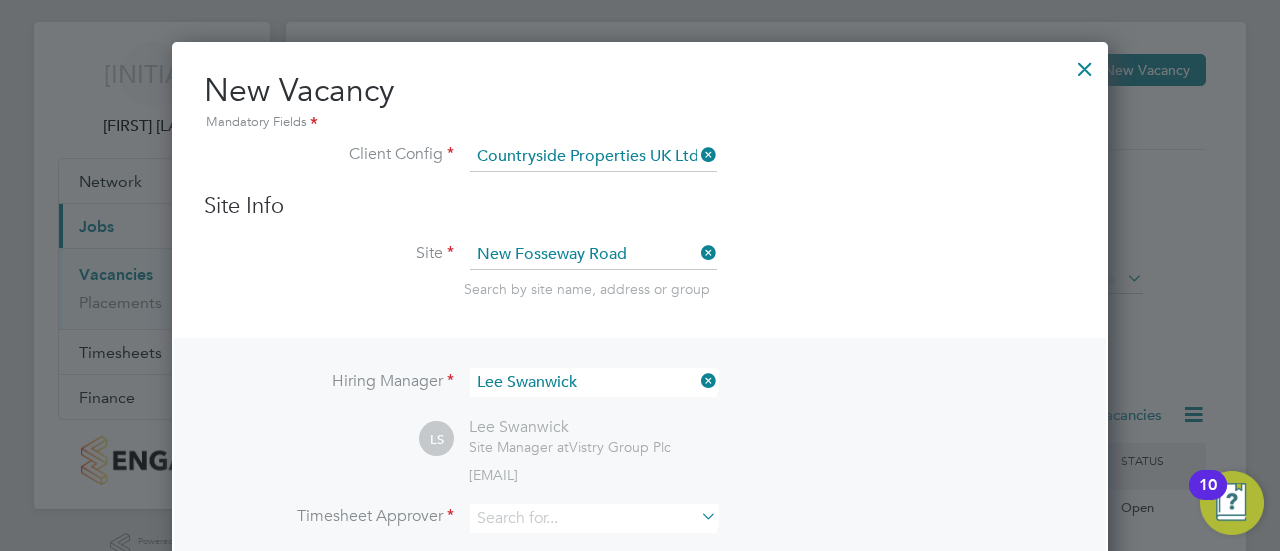 scroll, scrollTop: 10, scrollLeft: 10, axis: both 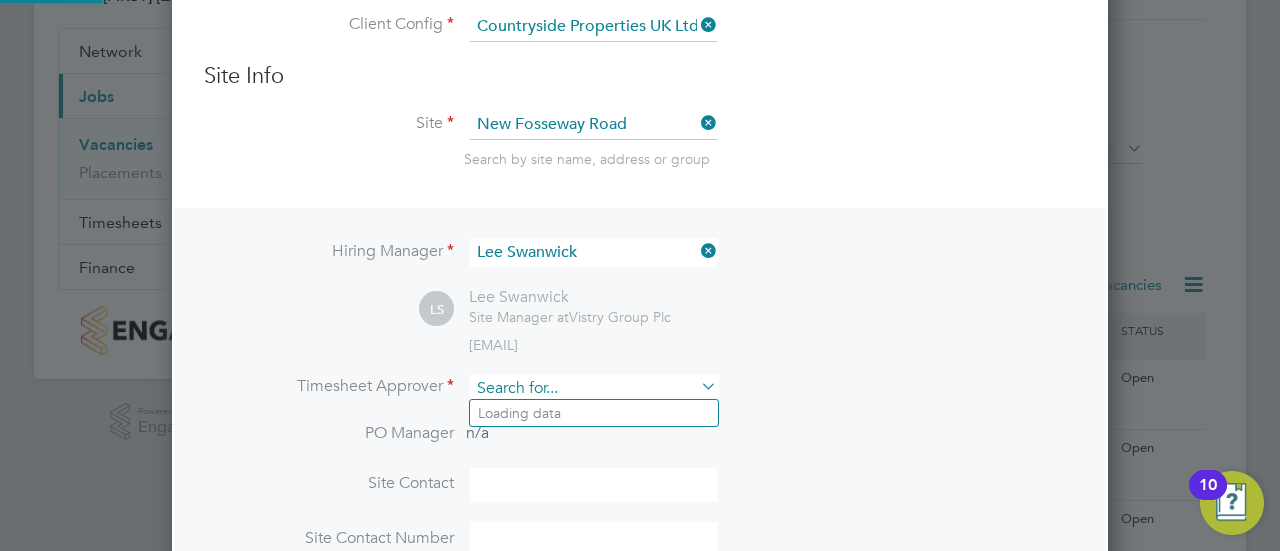 click at bounding box center [593, 388] 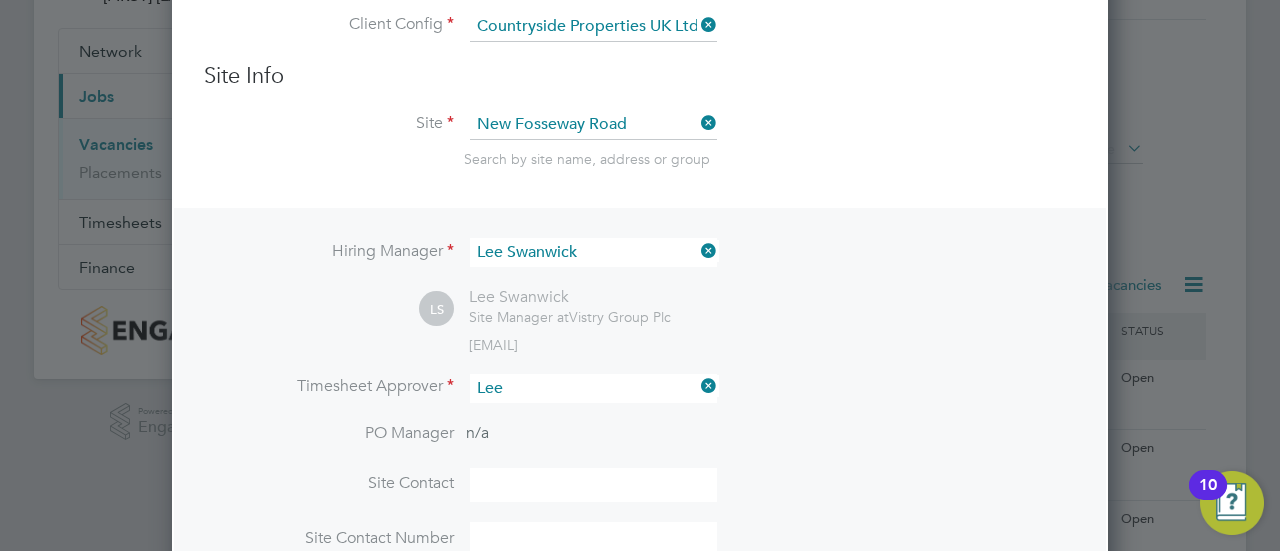 click on "[FIRST] [LAST]" 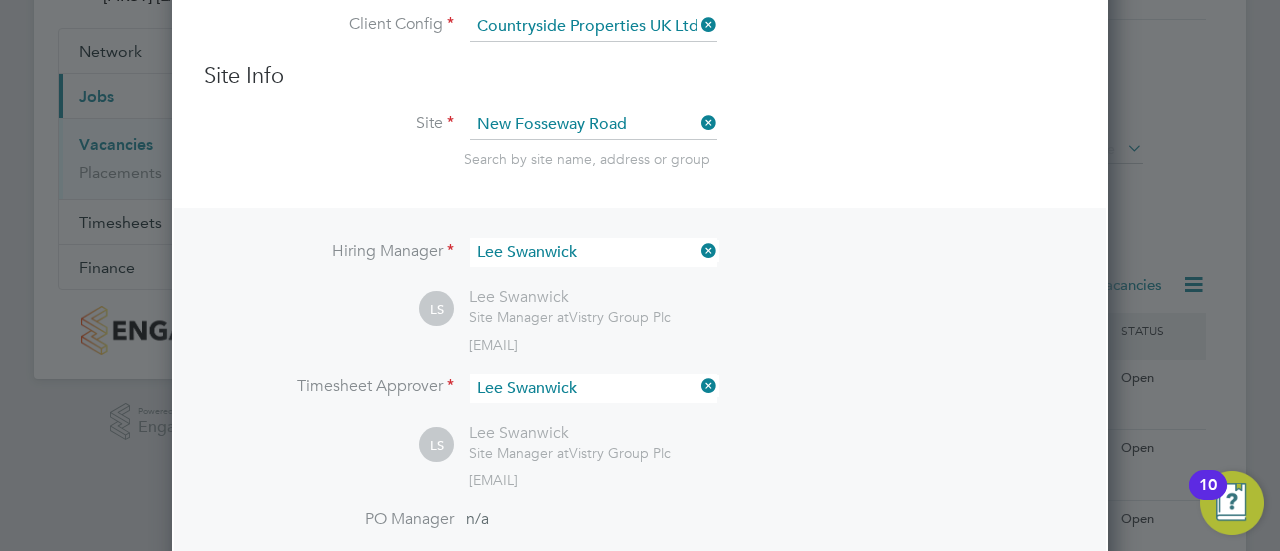 scroll, scrollTop: 10, scrollLeft: 10, axis: both 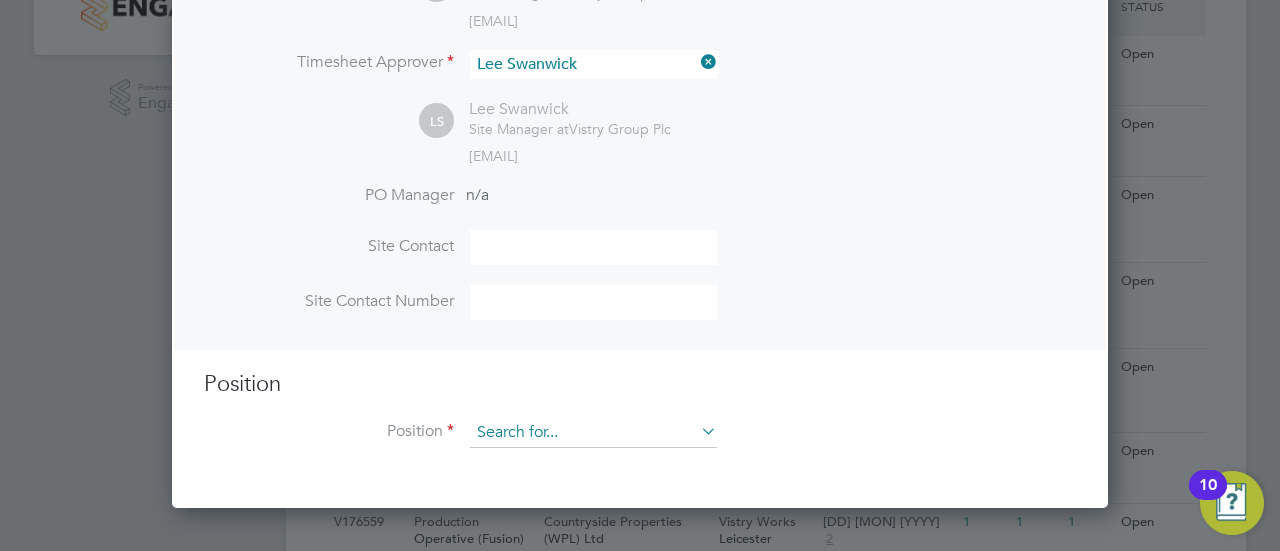 click at bounding box center (593, 433) 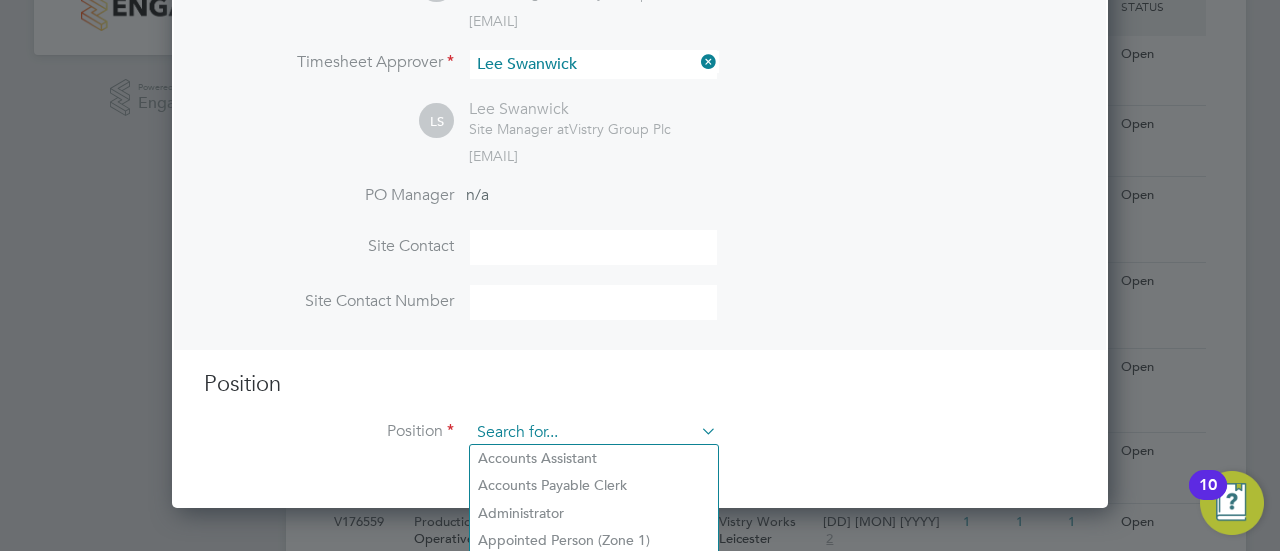 click at bounding box center (593, 433) 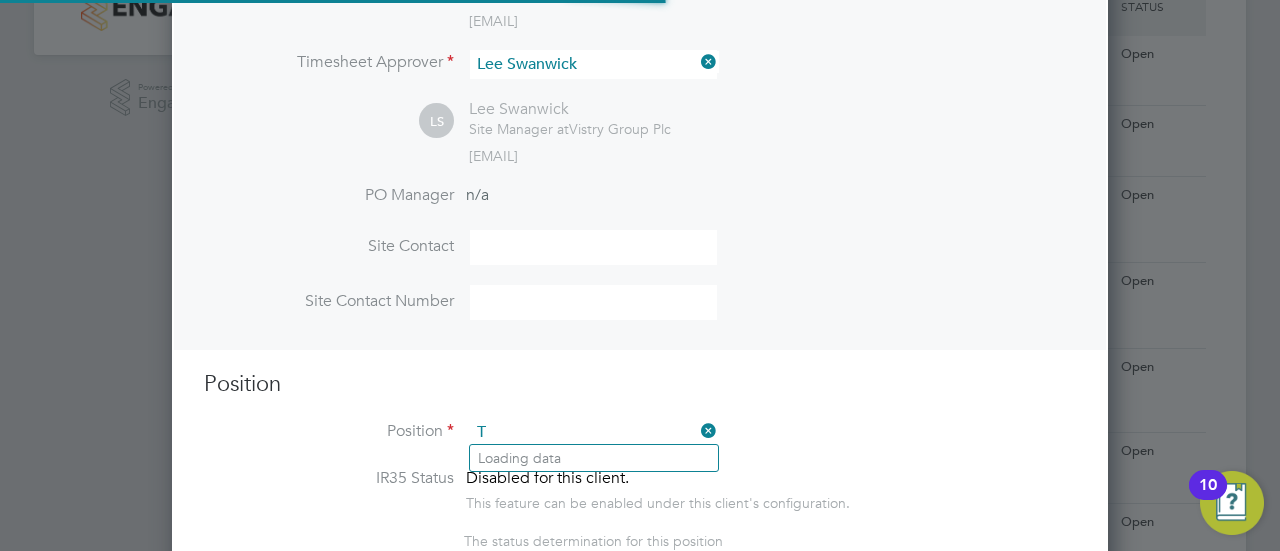 scroll, scrollTop: 10, scrollLeft: 10, axis: both 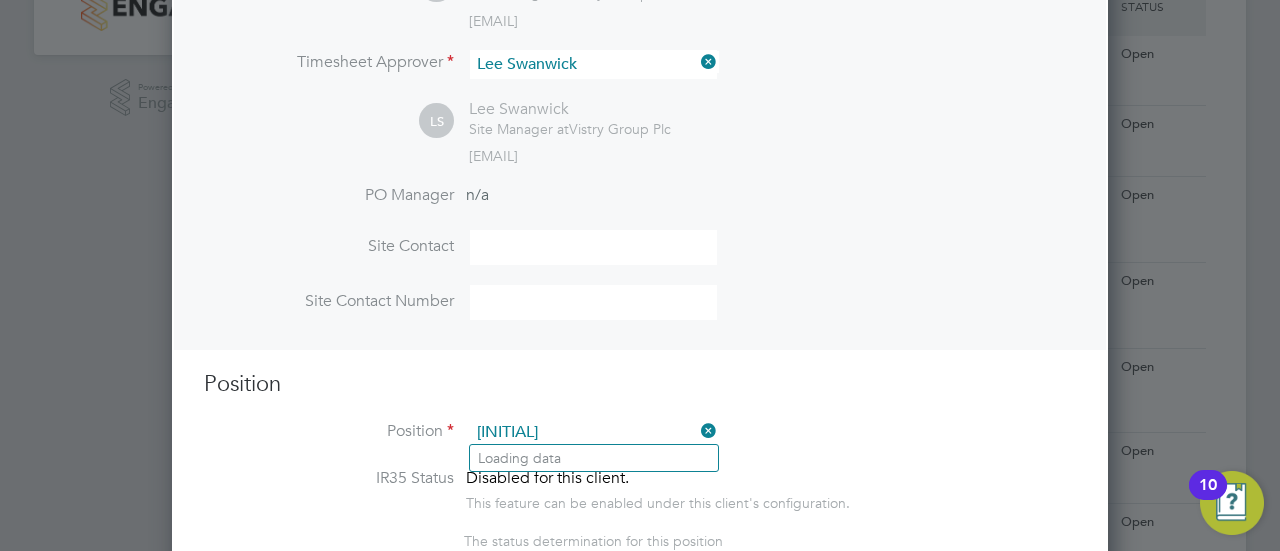 type on "T" 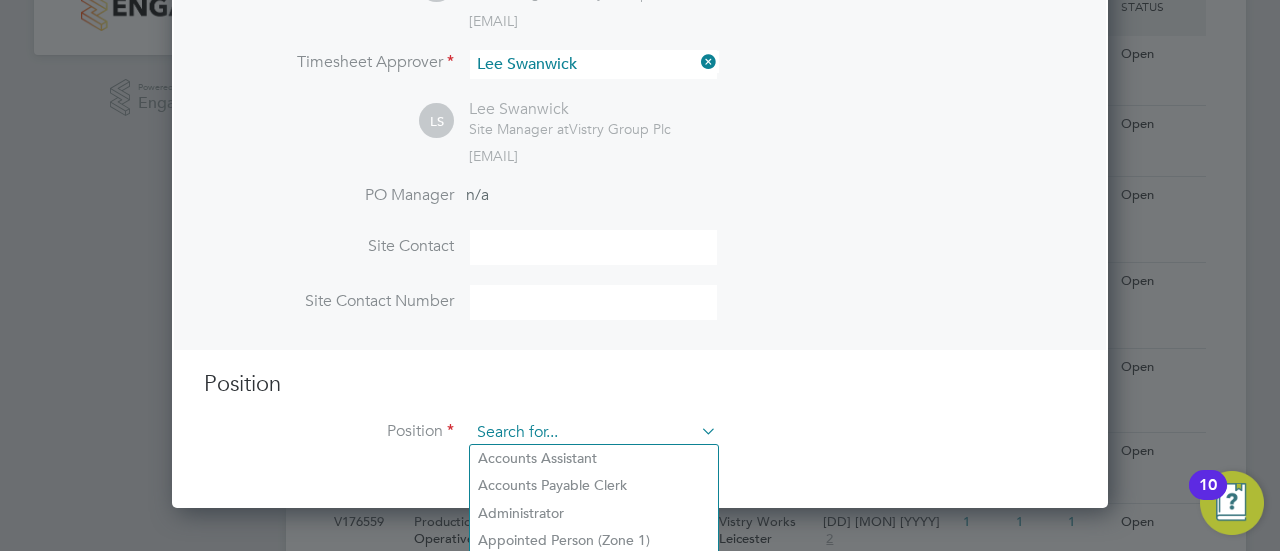 scroll, scrollTop: 918, scrollLeft: 936, axis: both 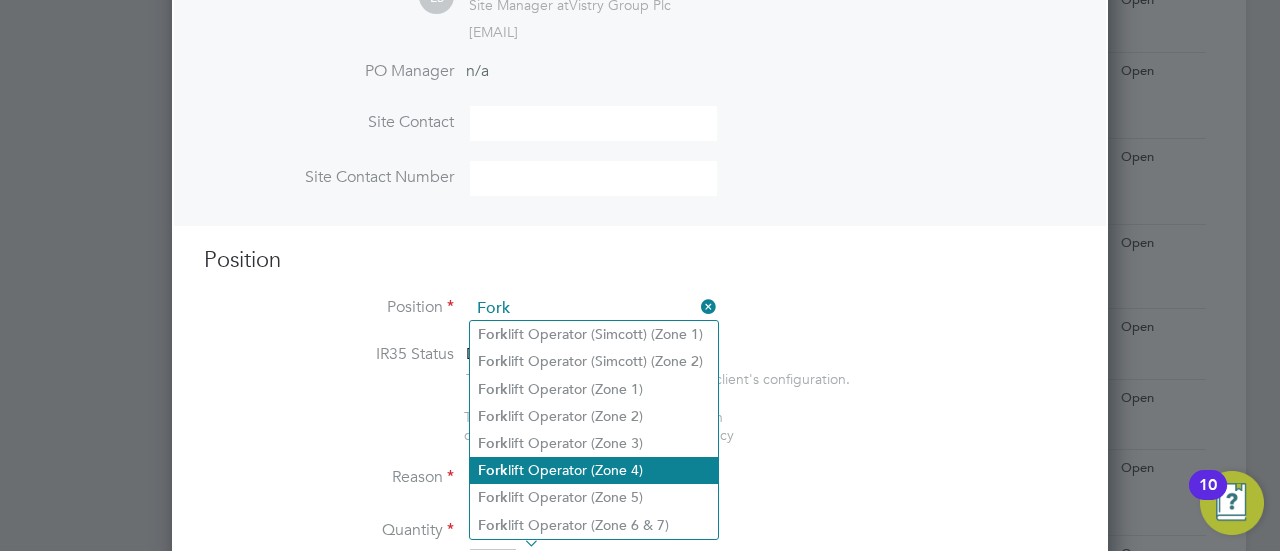 click on "Fork lift Operator (Zone 4)" 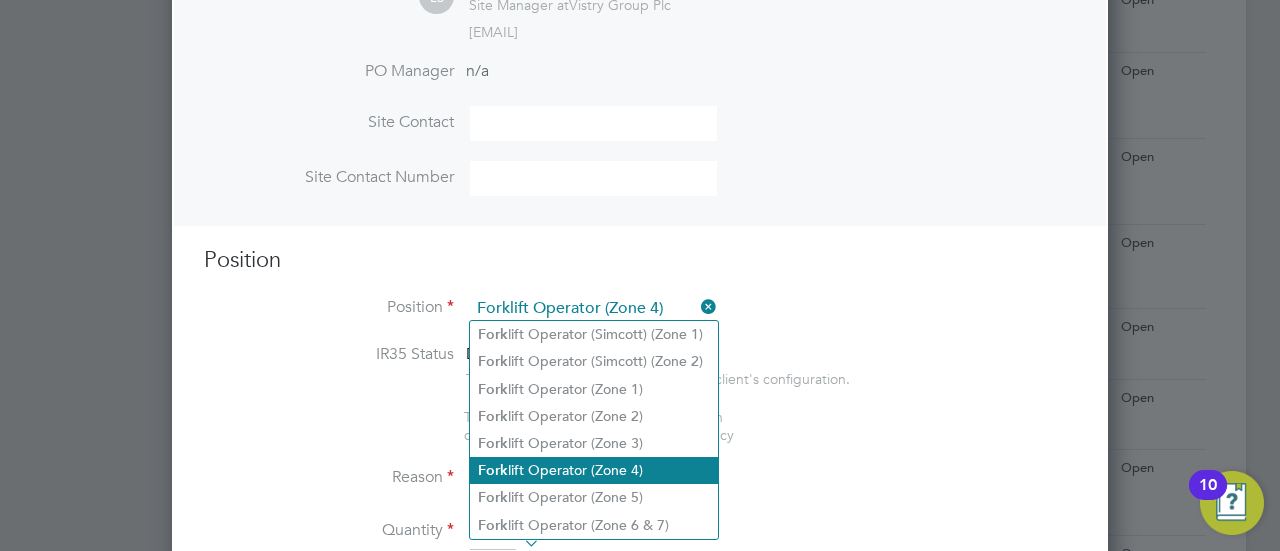 type on "Operate construction machinery and plant, including, but not limited to telescopic forklift trucks.
Delivering large quantities of materials to trades based on site.
Maintain job site safety.
Carry out daily health and safety checks.
Reporting into the site management teams.
Light labouring duties as and when requested to do so." 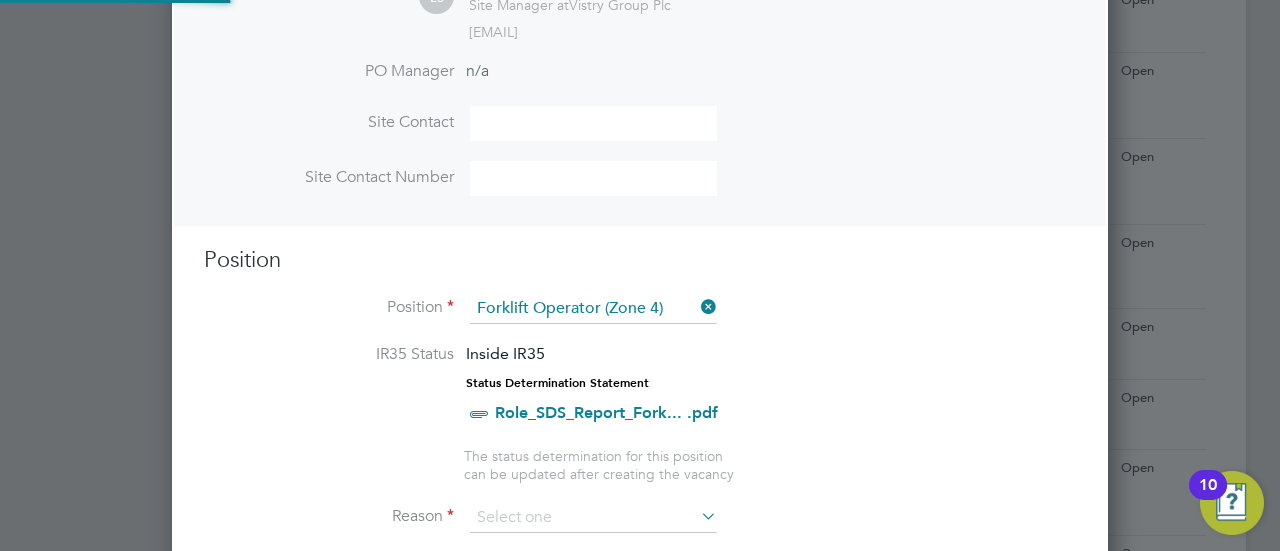 scroll, scrollTop: 10, scrollLeft: 10, axis: both 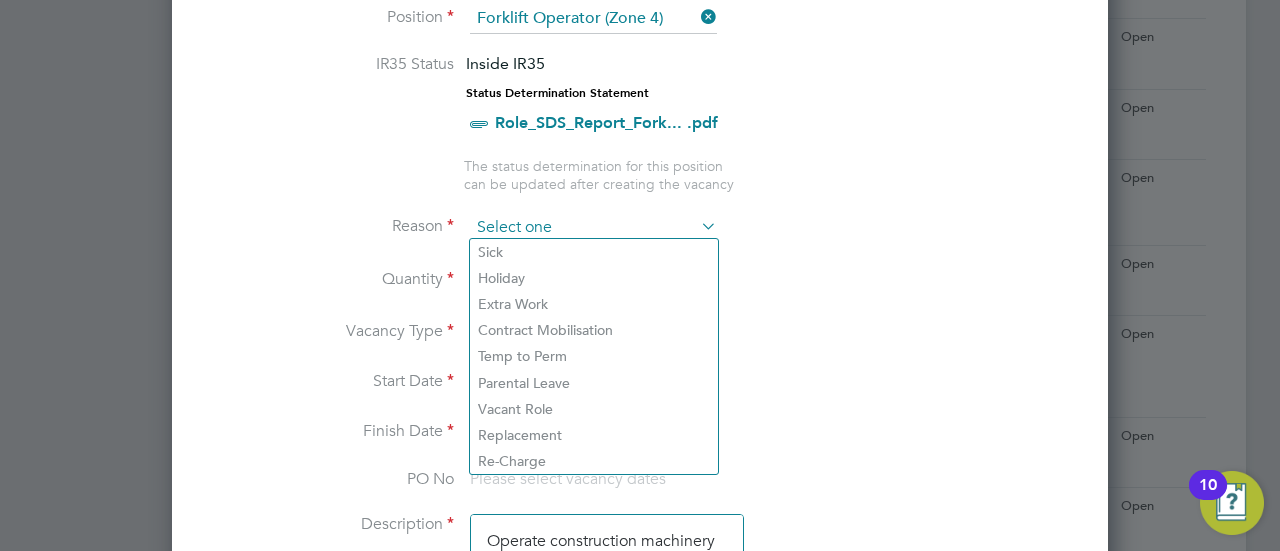 click at bounding box center (593, 228) 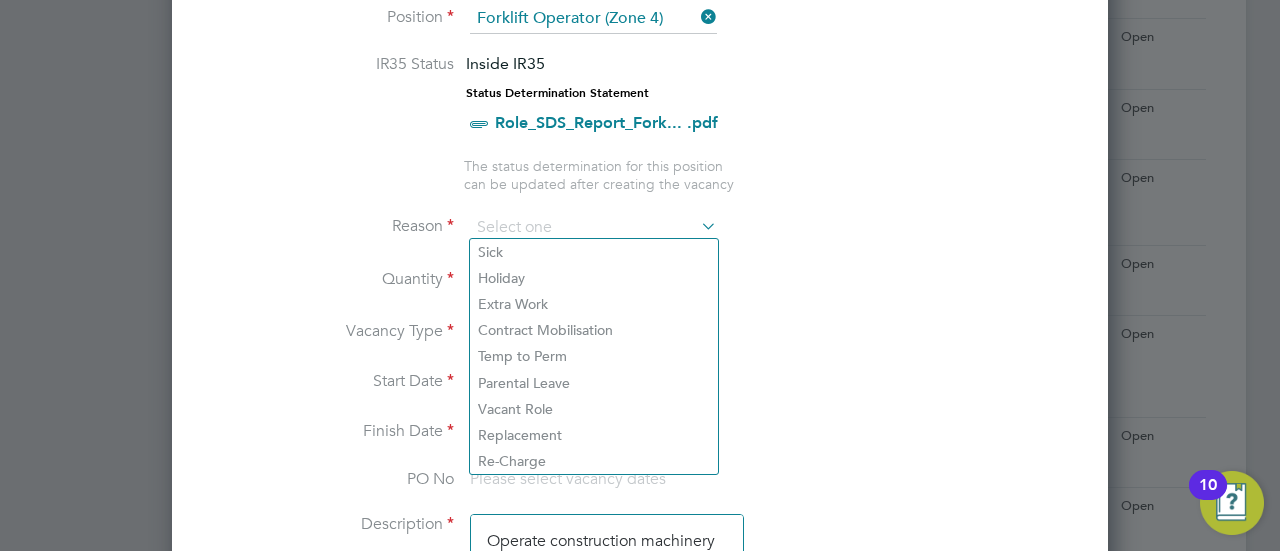 click on "Quantity" at bounding box center [640, 291] 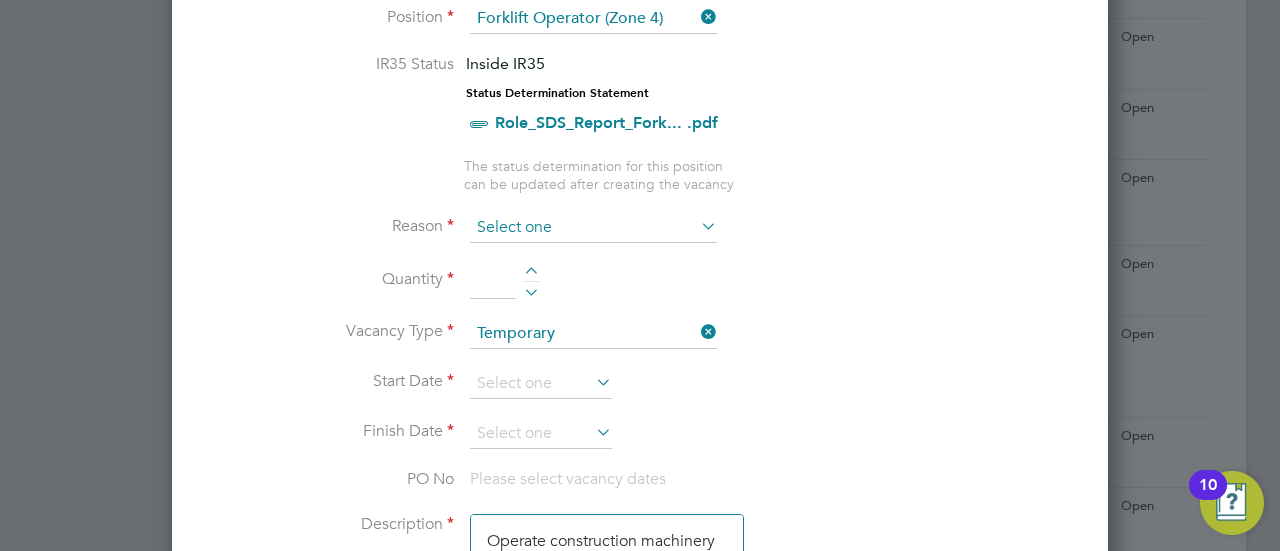 click at bounding box center [593, 228] 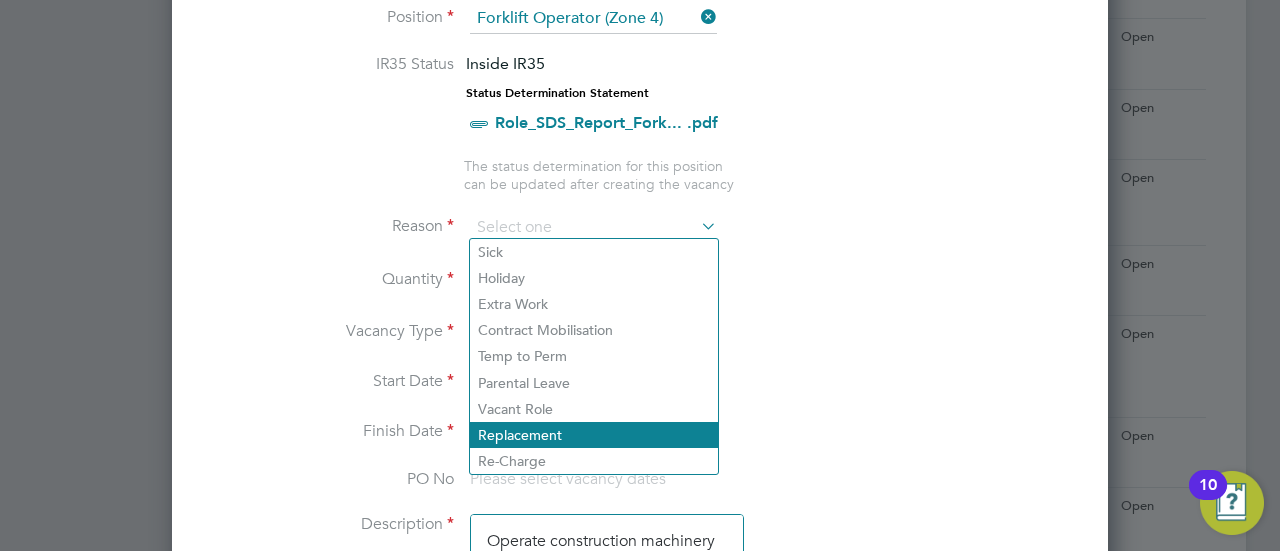click on "Replacement" 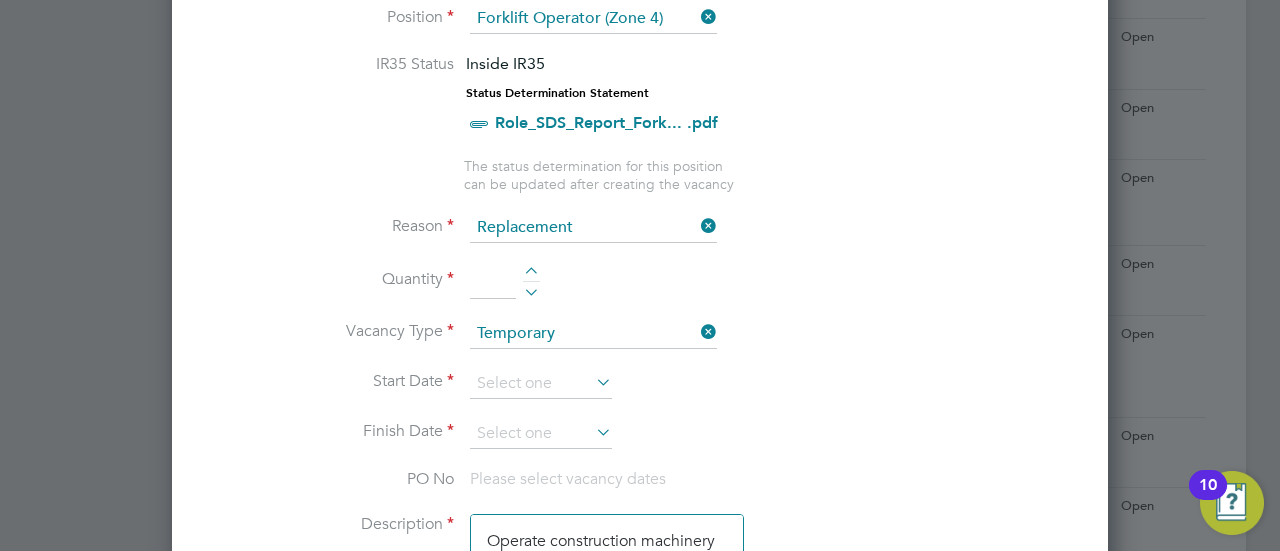 click on "Start Date" at bounding box center [640, 394] 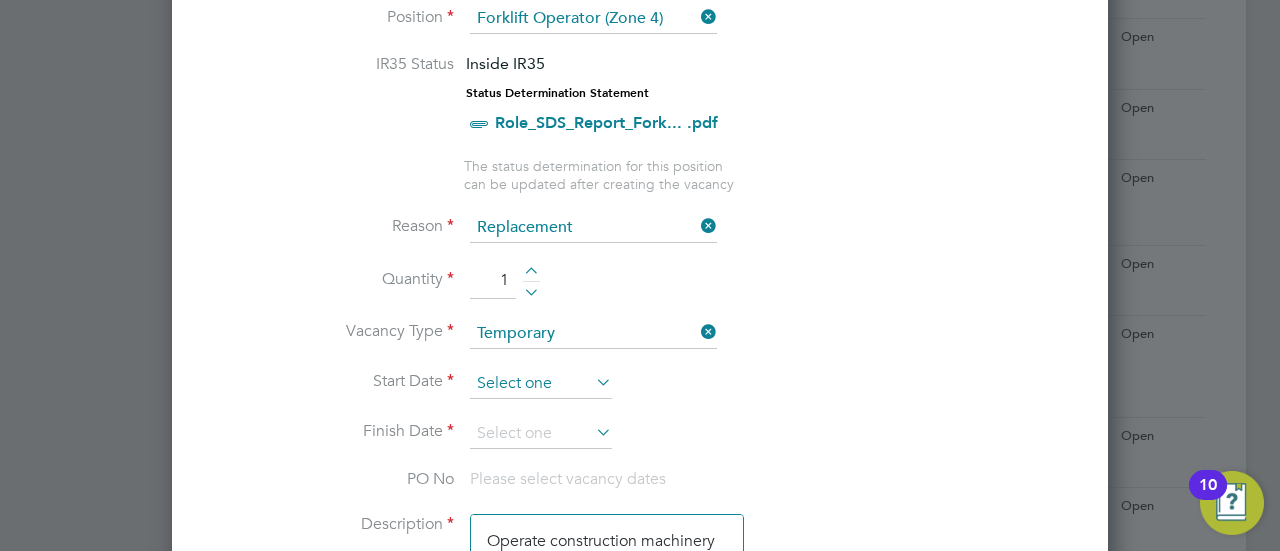click at bounding box center [541, 384] 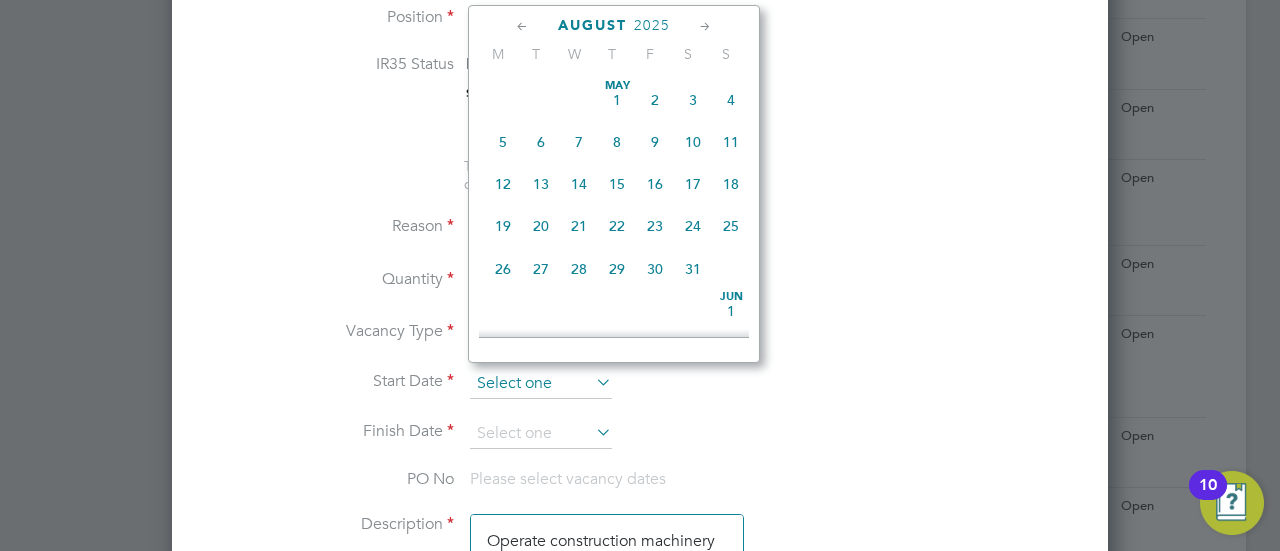 scroll, scrollTop: 644, scrollLeft: 0, axis: vertical 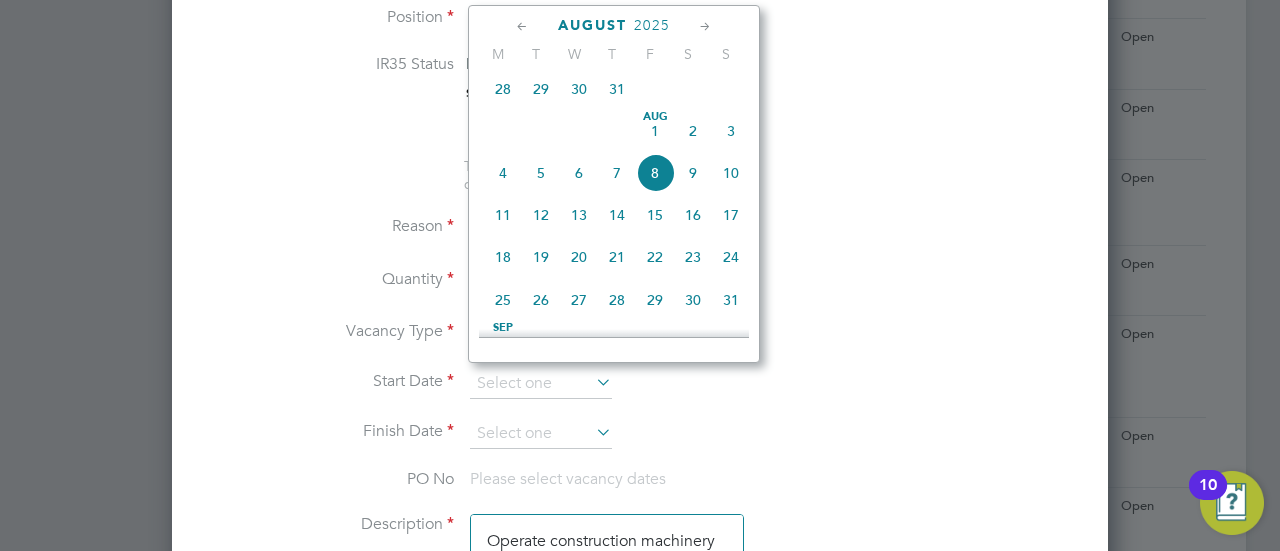 click on "5" 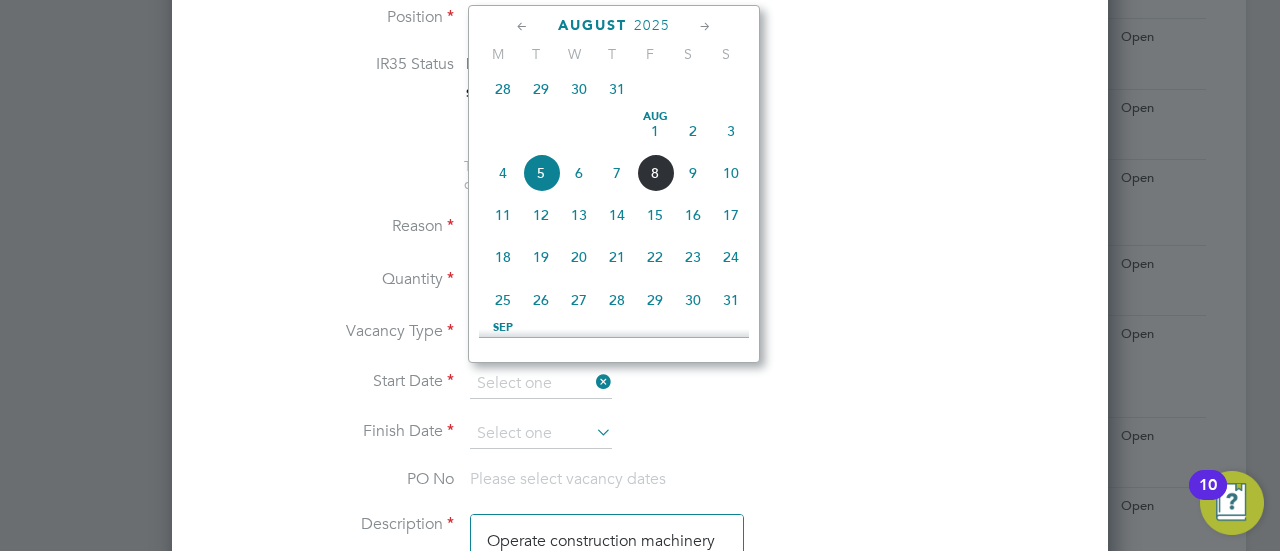 type on "05 Aug 2025" 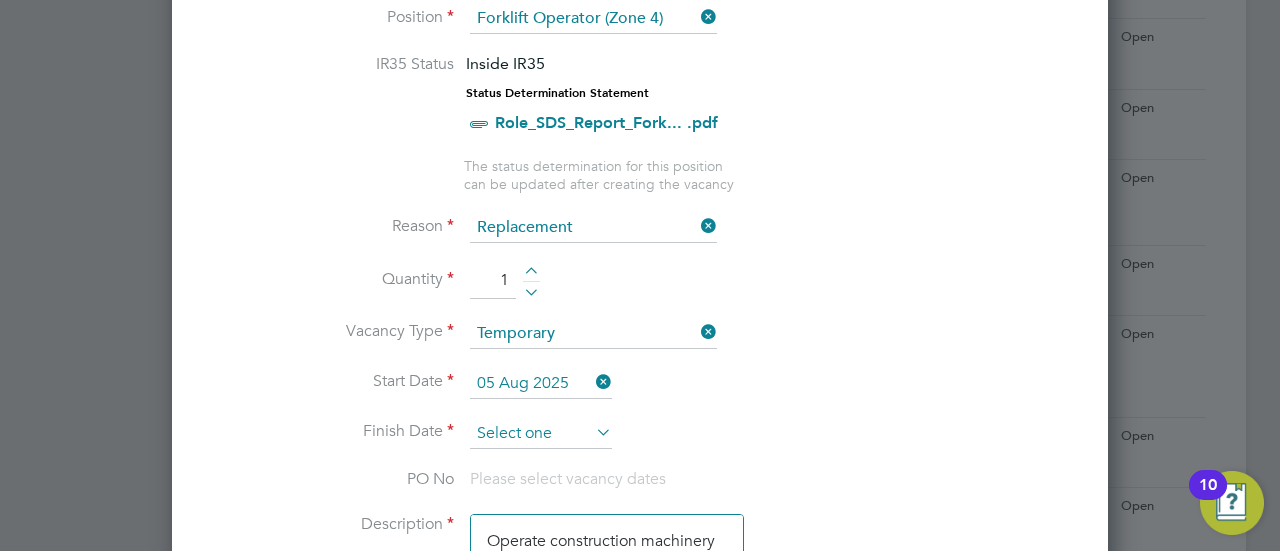 click at bounding box center [541, 434] 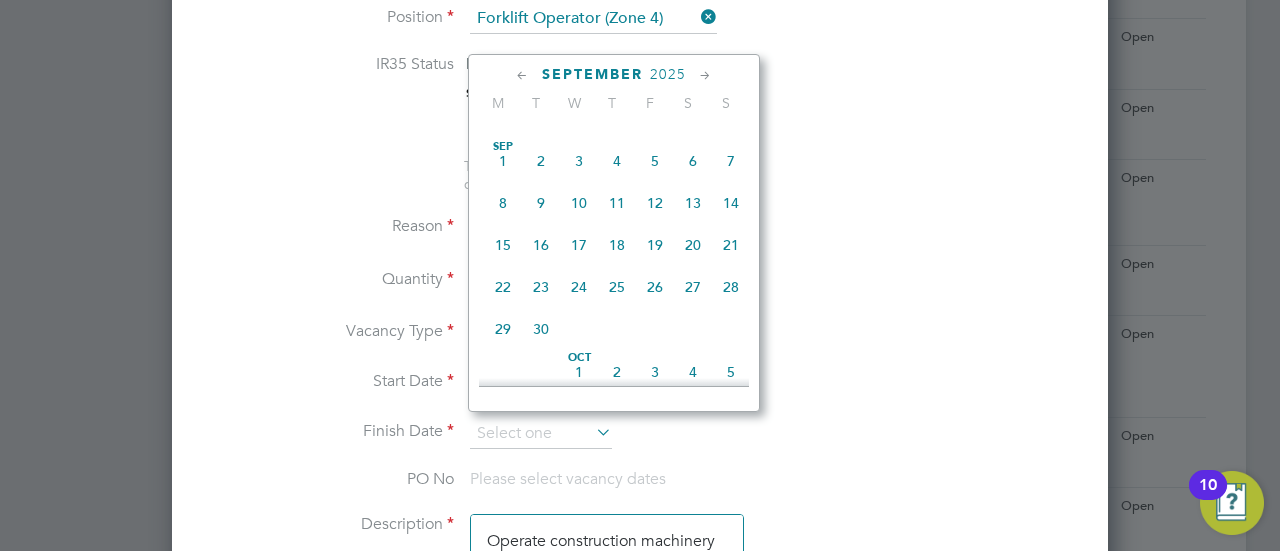 scroll, scrollTop: 872, scrollLeft: 0, axis: vertical 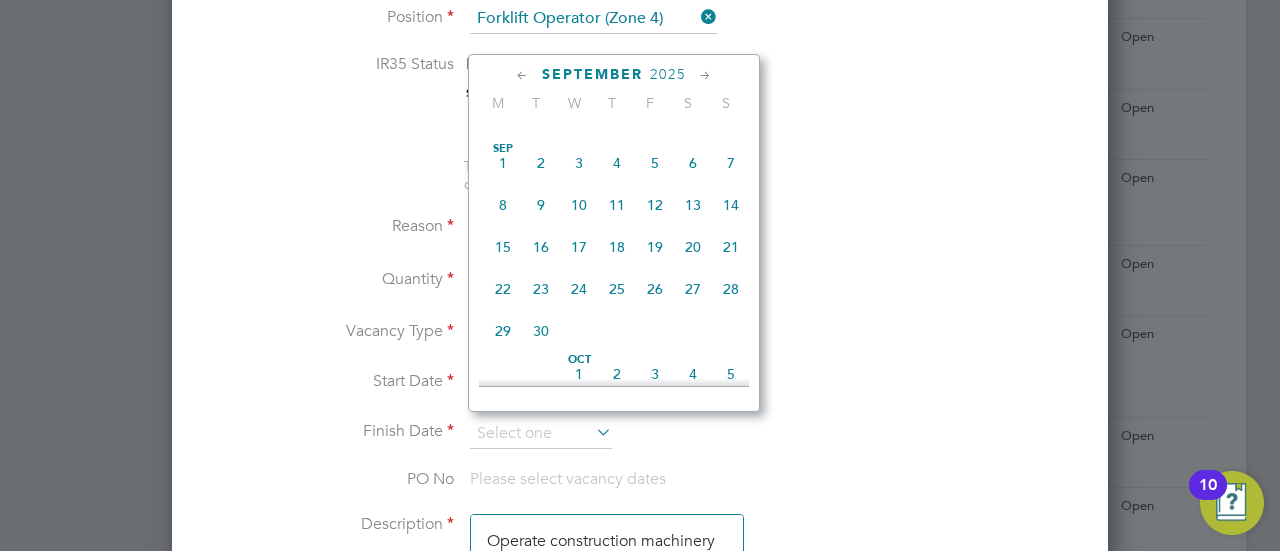 click on "30" 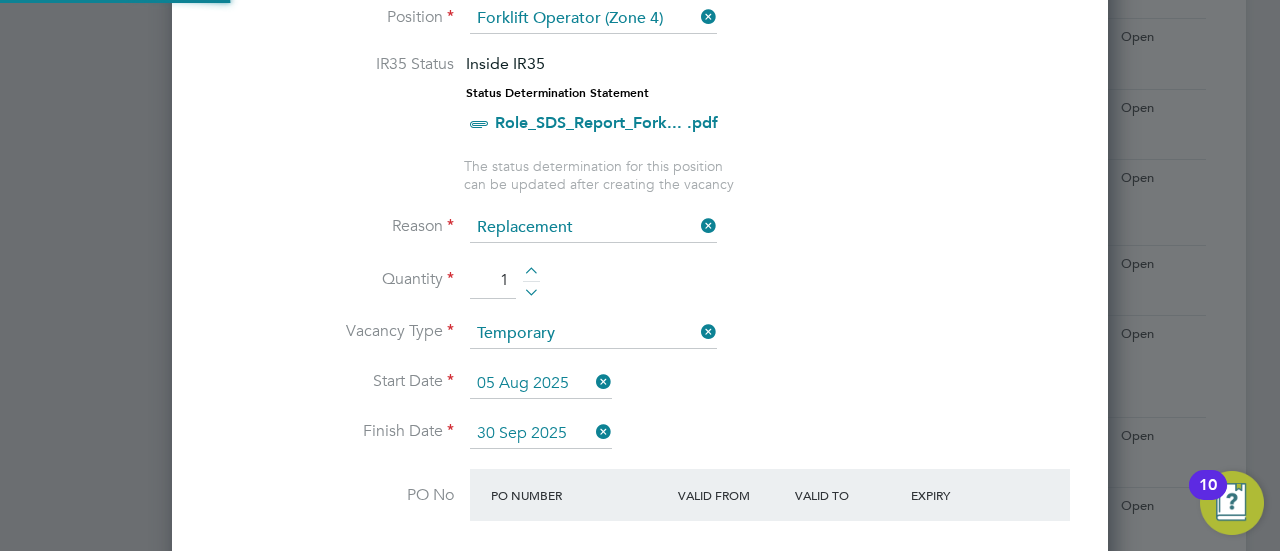 scroll, scrollTop: 10, scrollLeft: 10, axis: both 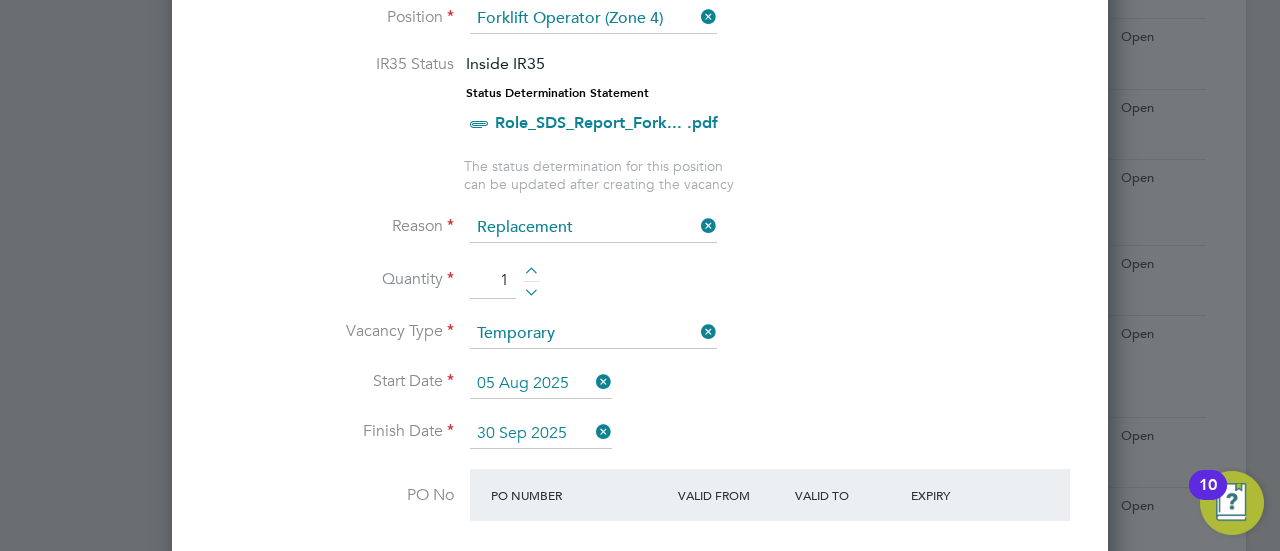 click on "Start Date   05 Aug 2025" at bounding box center [640, 394] 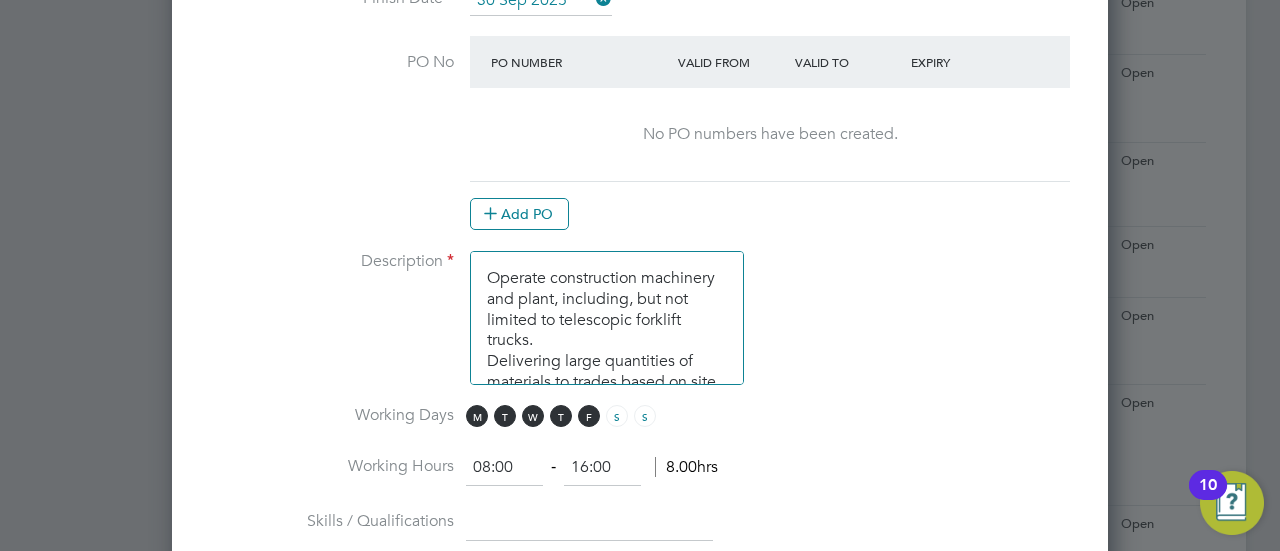 scroll, scrollTop: 1344, scrollLeft: 0, axis: vertical 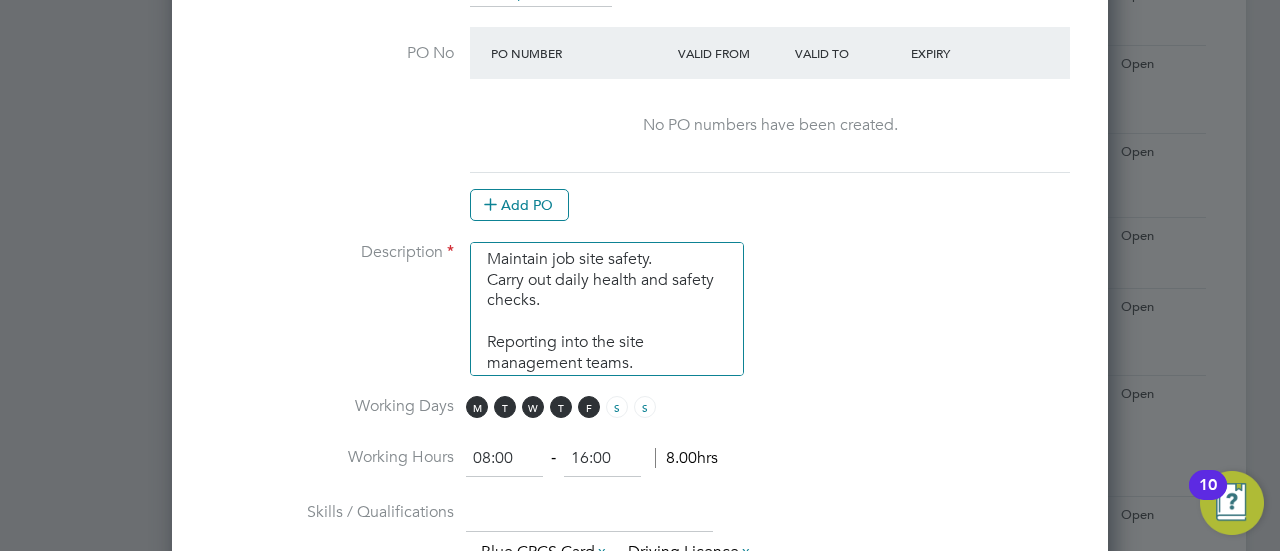 click on "08:00" at bounding box center (504, 459) 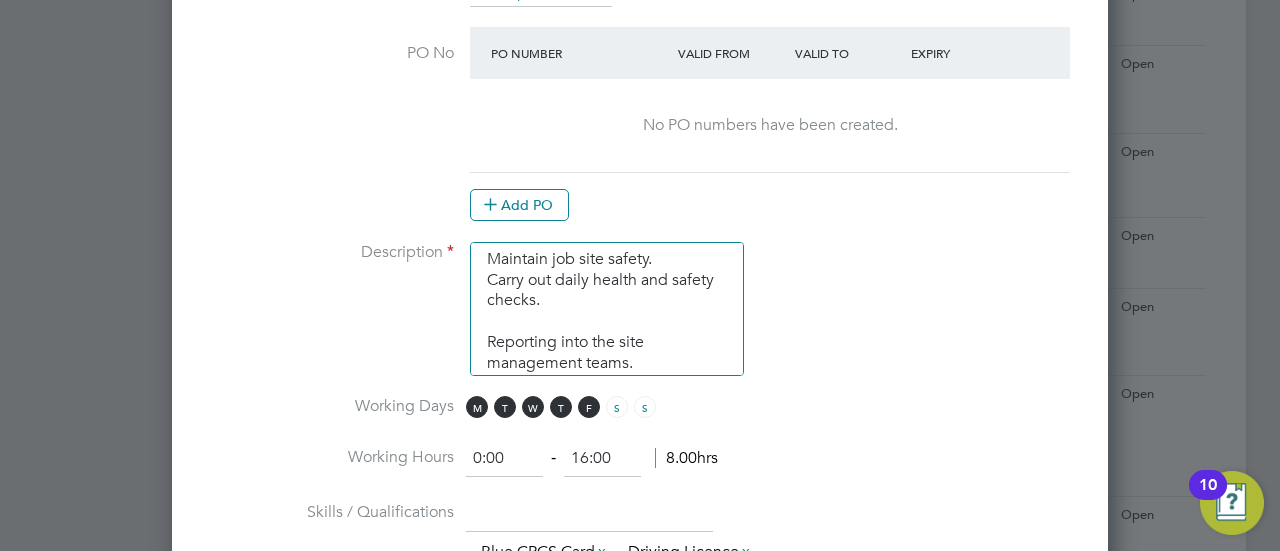 type on "08:00" 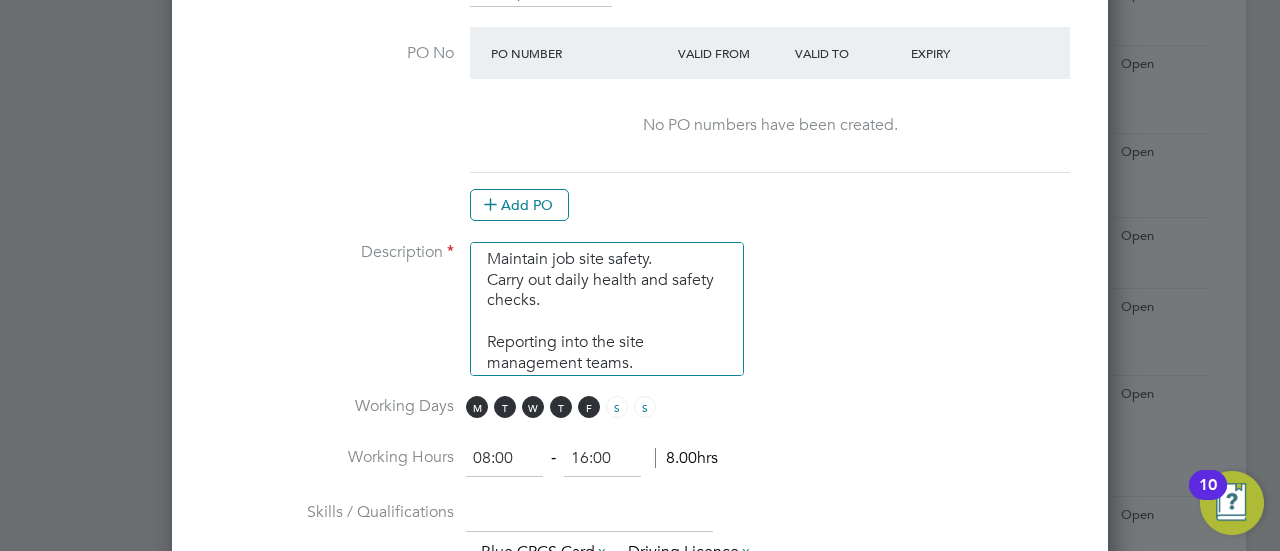 click on "Working Hours 08:00   ‐   16:00   8.00hrs" at bounding box center [640, 469] 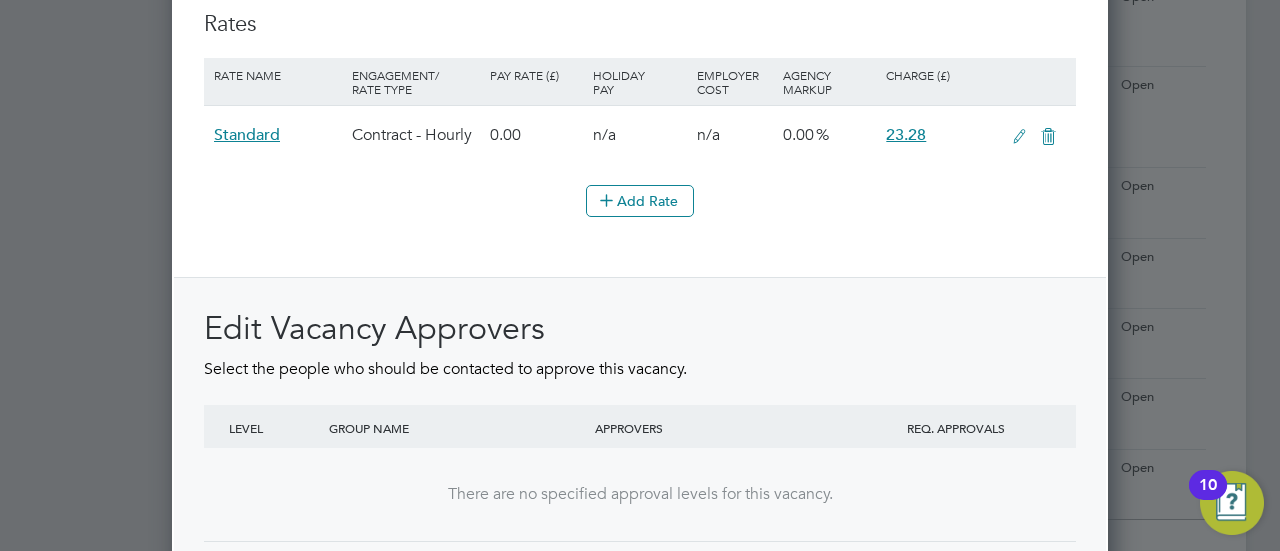 scroll, scrollTop: 2576, scrollLeft: 0, axis: vertical 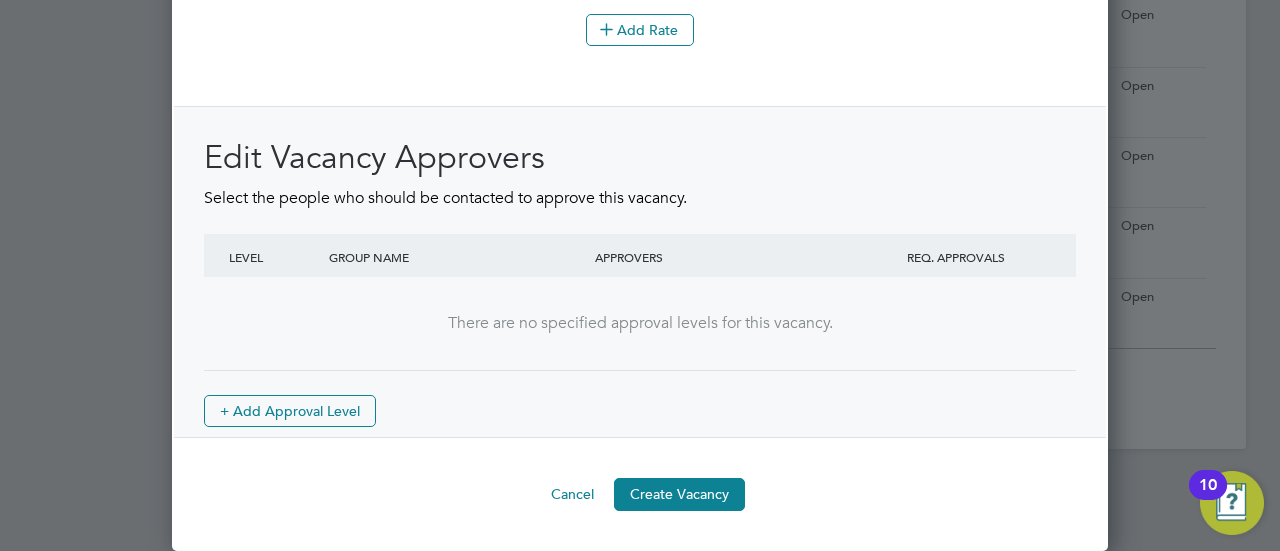 click on "Hiring Manager [FIRST] [LAST] LS [FIRST] [LAST] Site Manager at Vistry Group Plc [EMAIL] Timesheet Approver [FIRST] [LAST] LS [FIRST] [LAST] Site Manager at Vistry Group Plc [EMAIL] PO Manager n/a Site Contact Site Contact Number Position Position Forklift Operator (Zone 4) IR35 Status Inside IR35 Status Determination Statement Role_SDS_Report_Fork... .pdf The status determination for this position can be updated after creating the vacancy Reason Replacement Quantity 1 Vacancy Type Temporary Start Date 05 Aug 2025 Finish Date 30 Sep 2025 PO No PO Number Valid From Valid To Expiry No PO numbers have been created. Add PO Description Working Days M T W T F S S Working Hours 08:00 - 16:00 8.00hrs Skills / Qualifications The list will appear here... Blue CPCS Card x Driving Licence x Tools The list will appear here... Additional H&S The list will appear here... Additional H&S The list will appear here... Submission Acceptance Auto Manual" at bounding box center [640, -839] 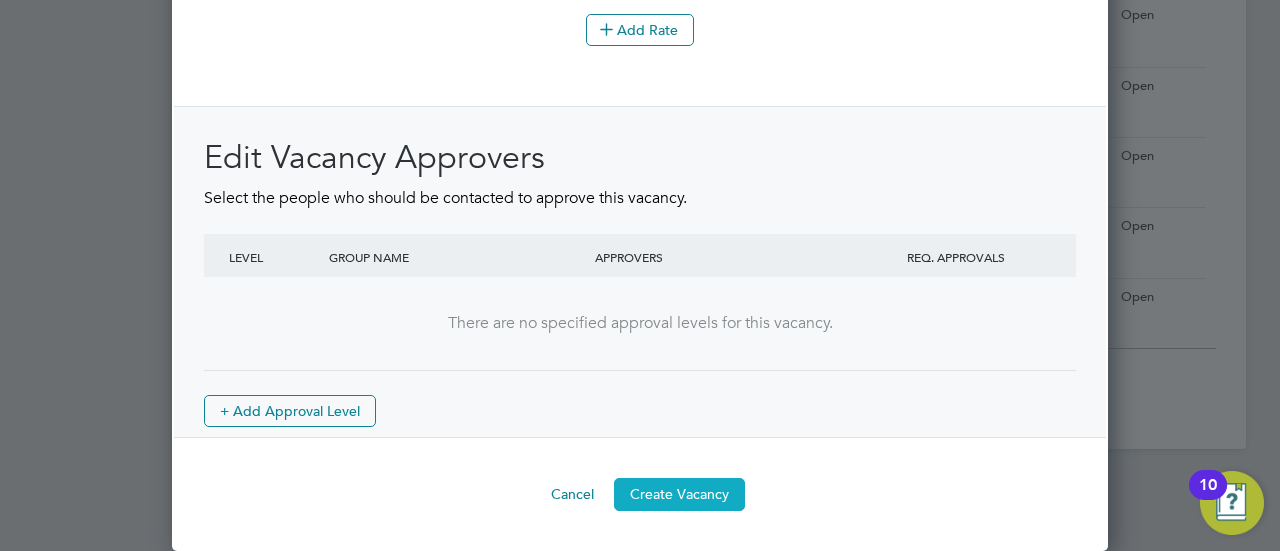 click on "Create Vacancy" at bounding box center (679, 494) 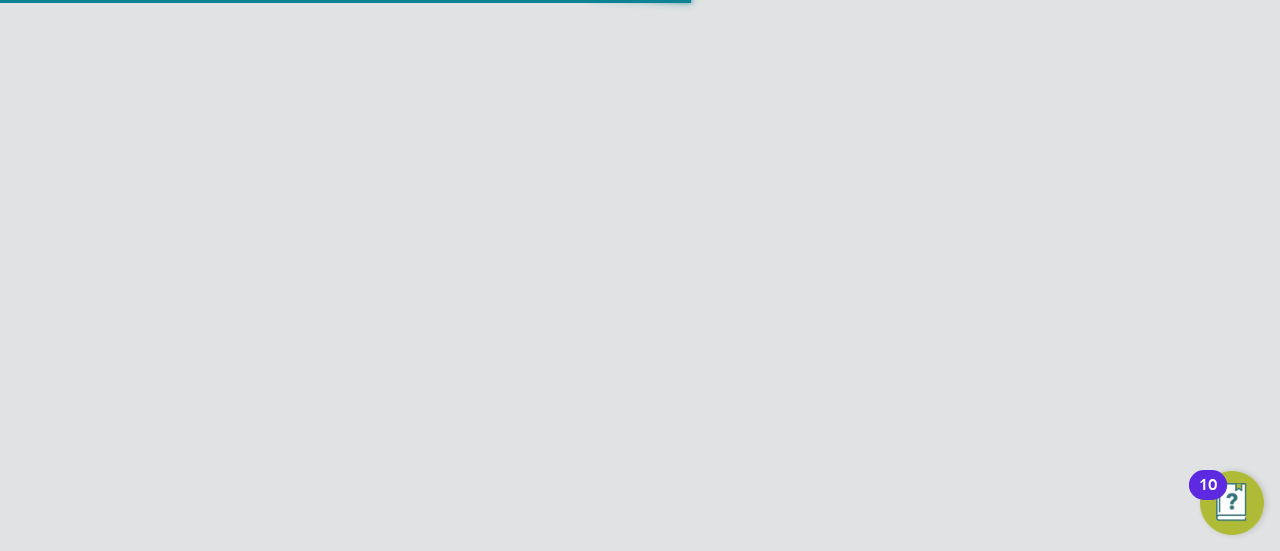 scroll, scrollTop: 1022, scrollLeft: 0, axis: vertical 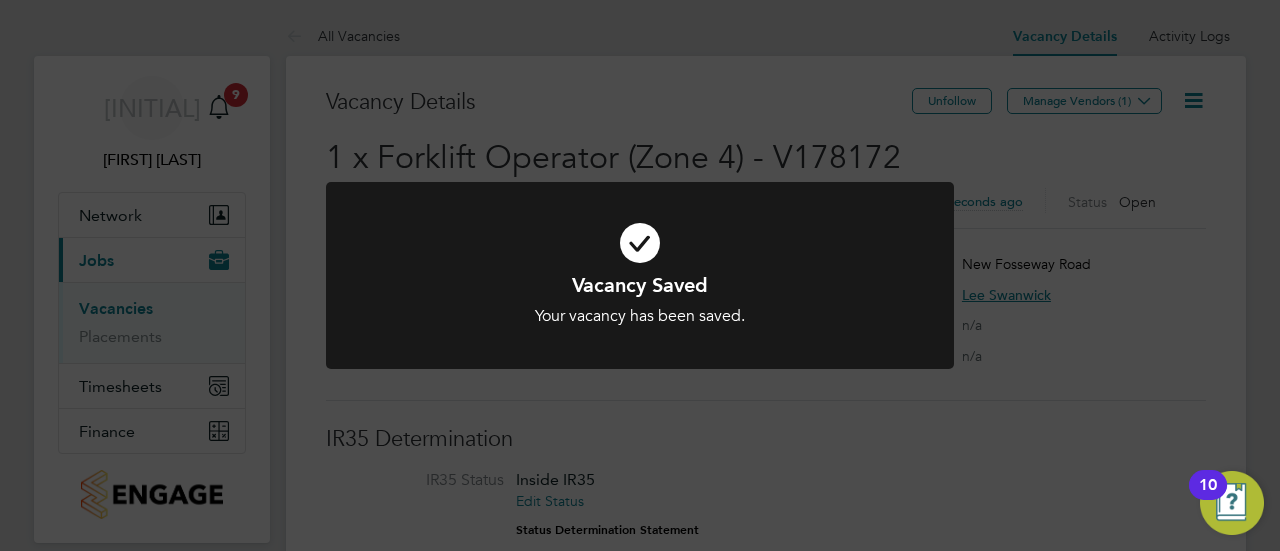 click at bounding box center (640, 275) 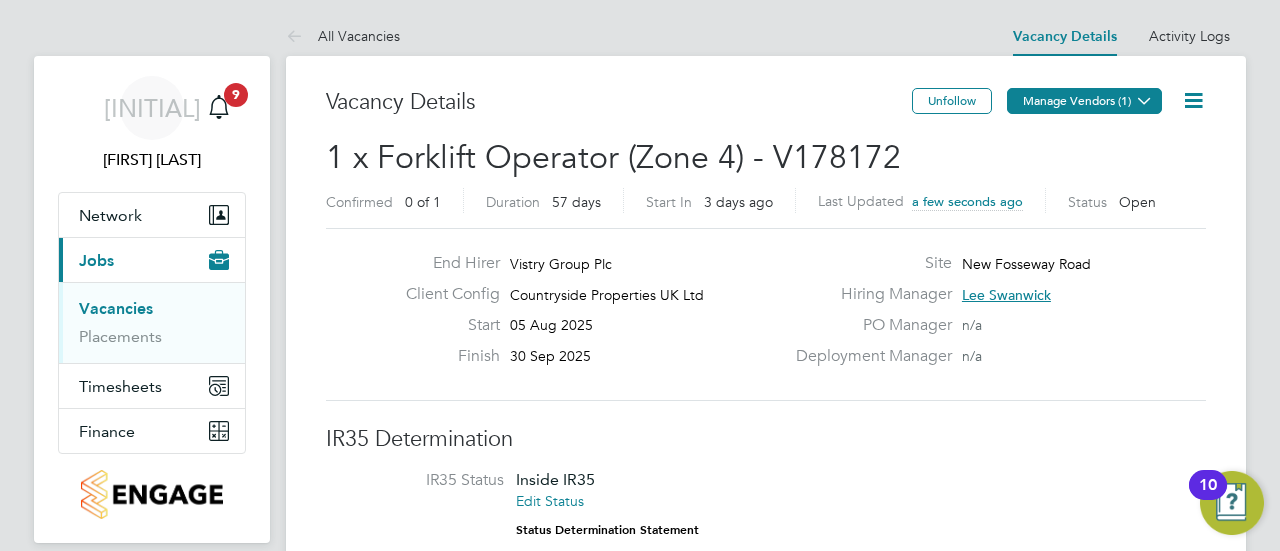 click on "Manage Vendors (1)" 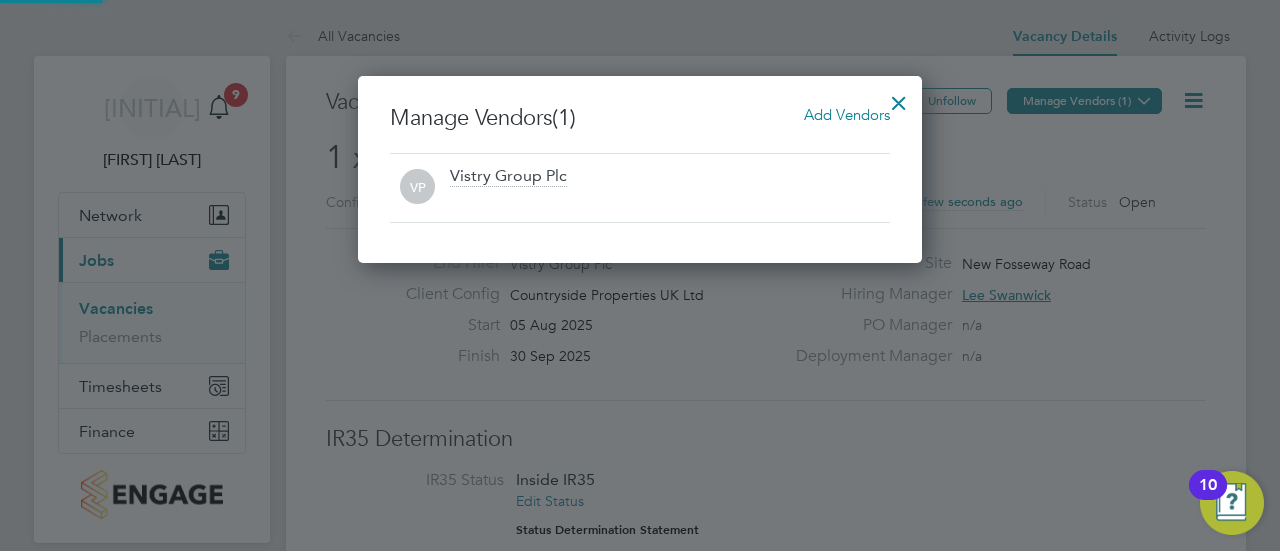 scroll, scrollTop: 10, scrollLeft: 10, axis: both 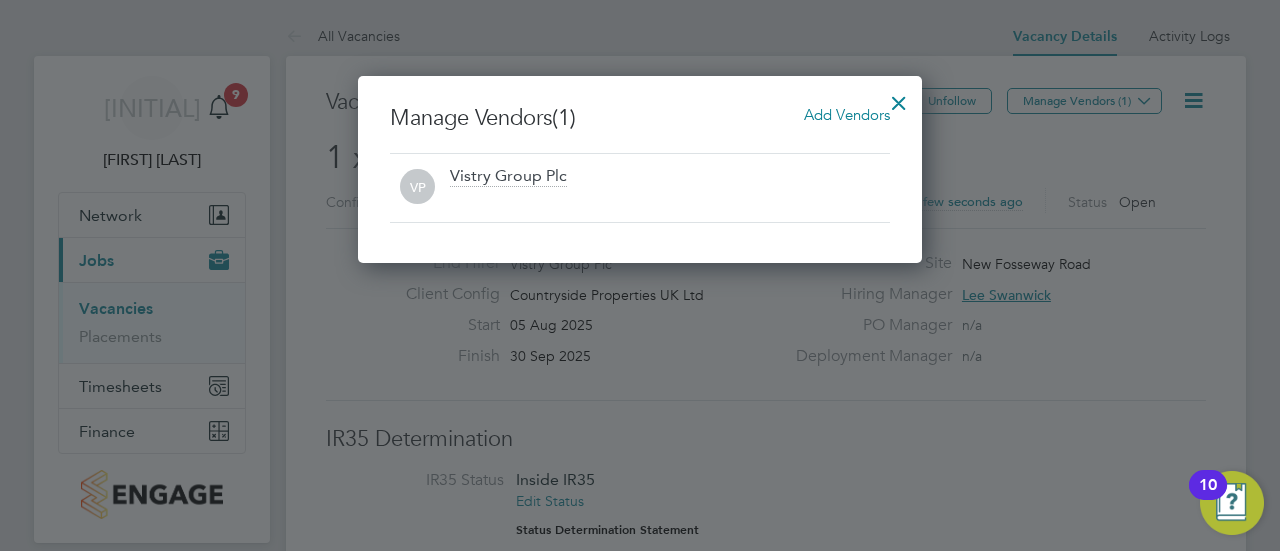 click on "Add Vendors" at bounding box center (847, 114) 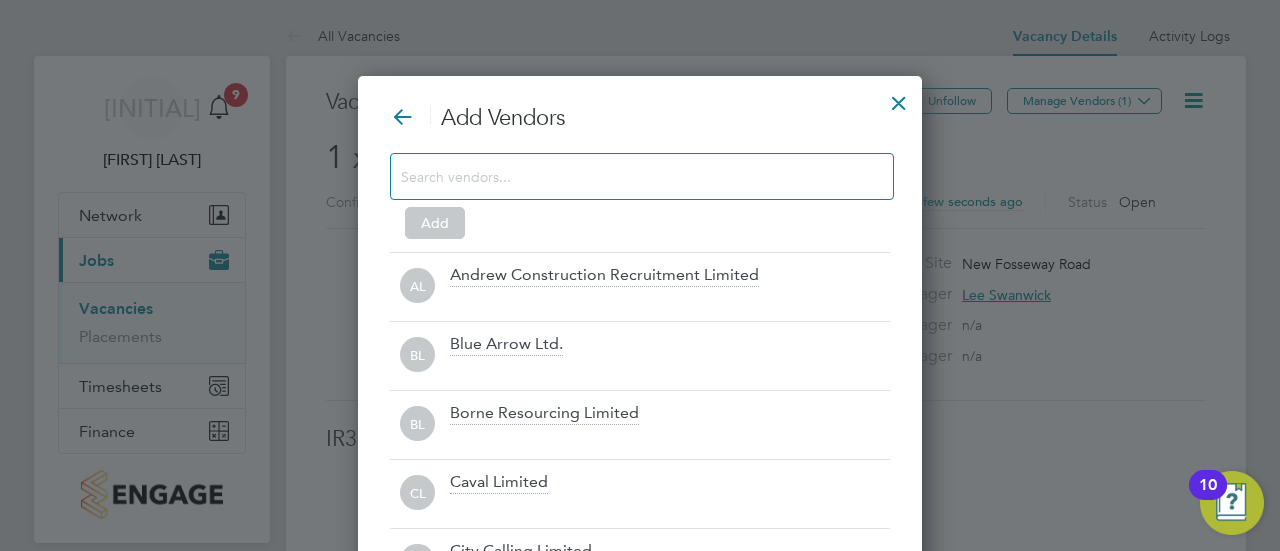 scroll, scrollTop: 10, scrollLeft: 10, axis: both 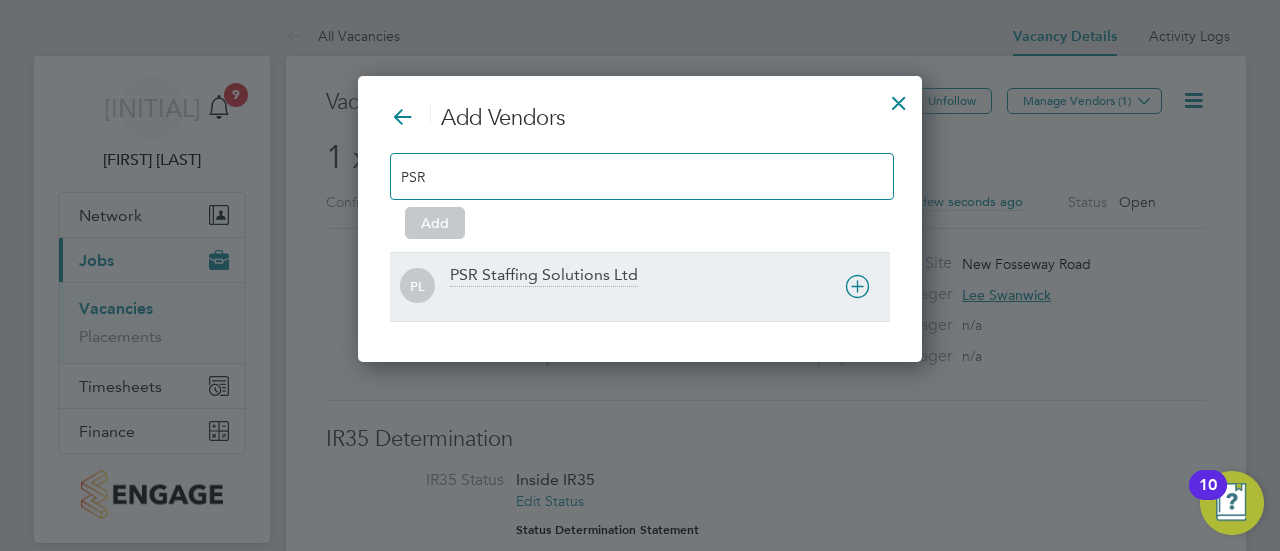 type on "PSR" 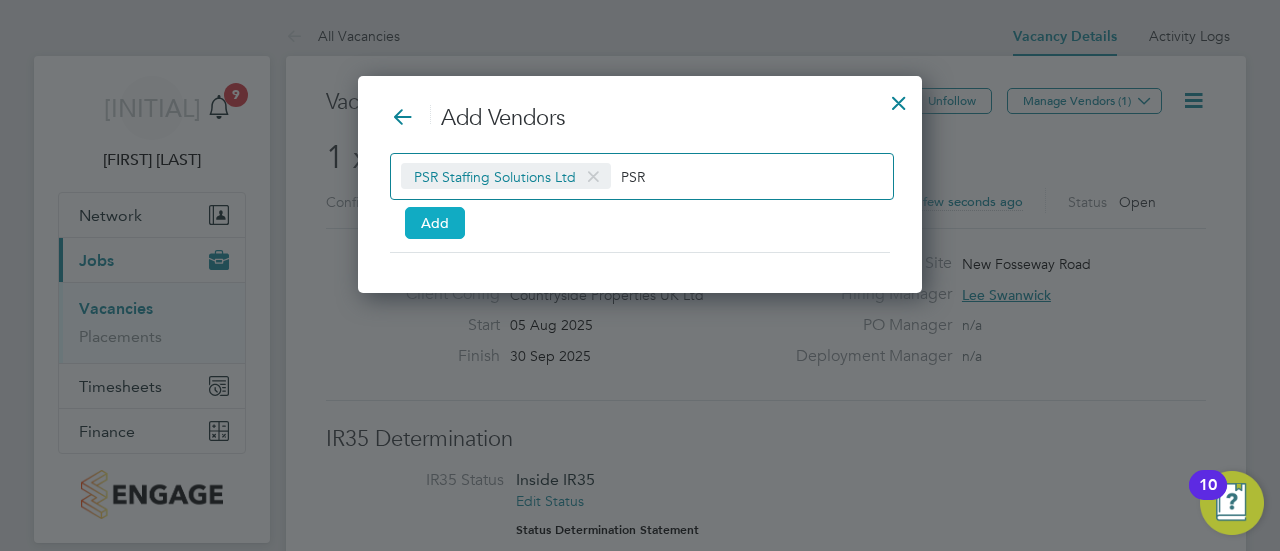click on "Add" at bounding box center [435, 223] 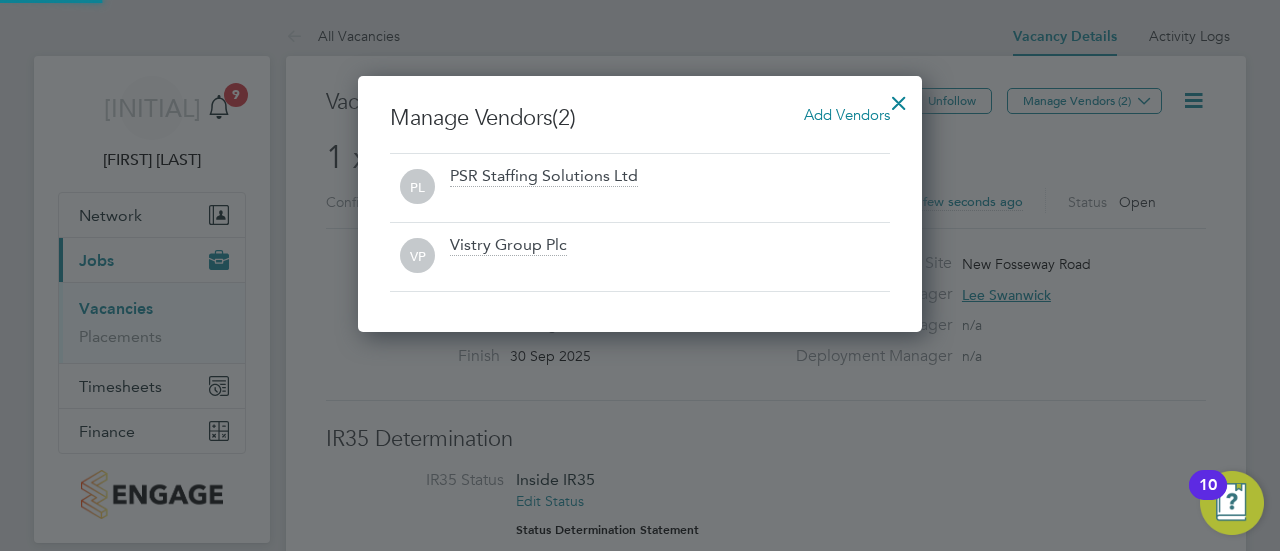 scroll, scrollTop: 10, scrollLeft: 10, axis: both 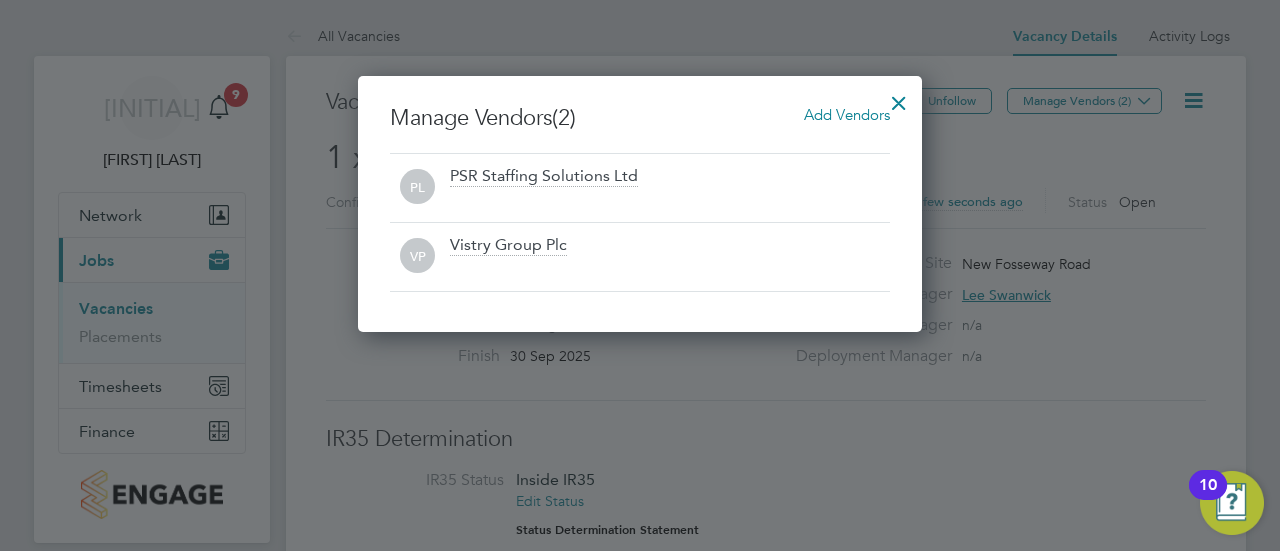 click at bounding box center [899, 98] 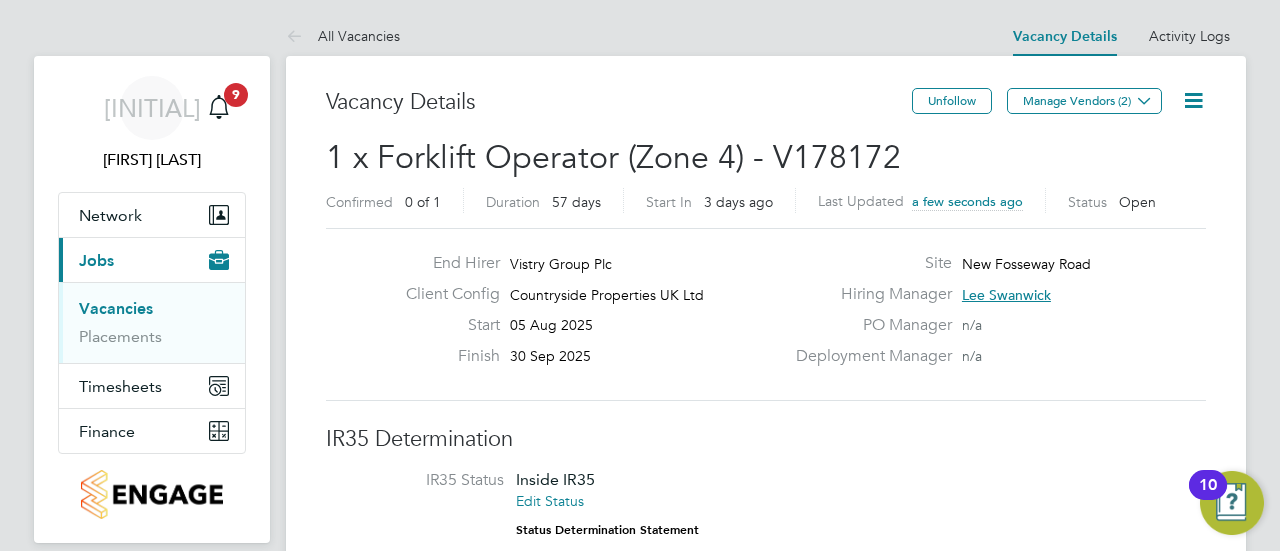 click on "Deployment Manager n/a" 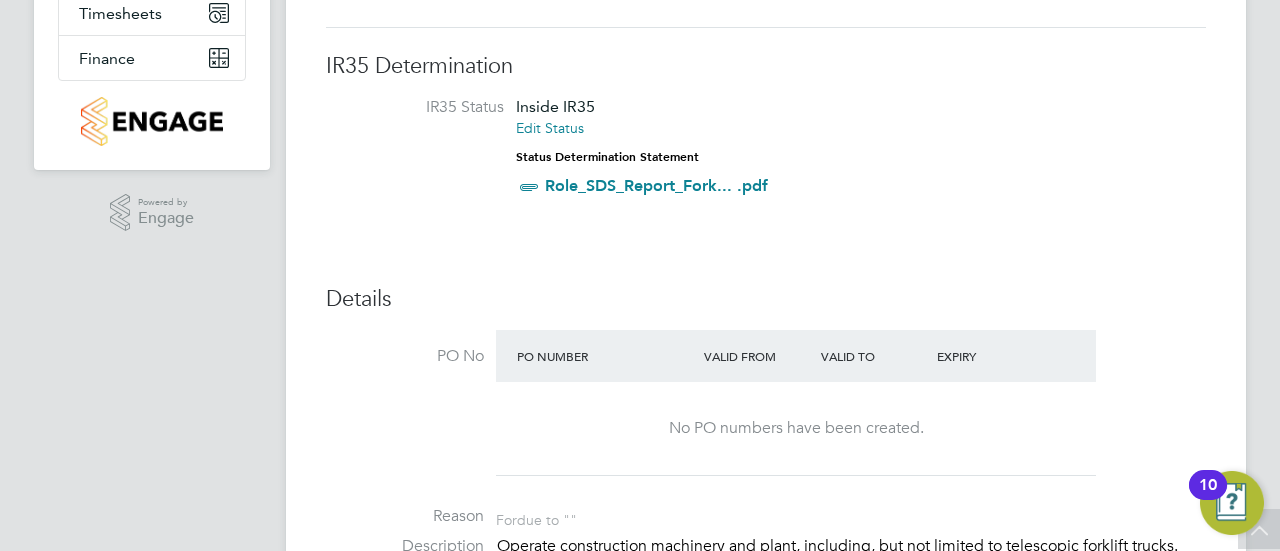 scroll, scrollTop: 0, scrollLeft: 0, axis: both 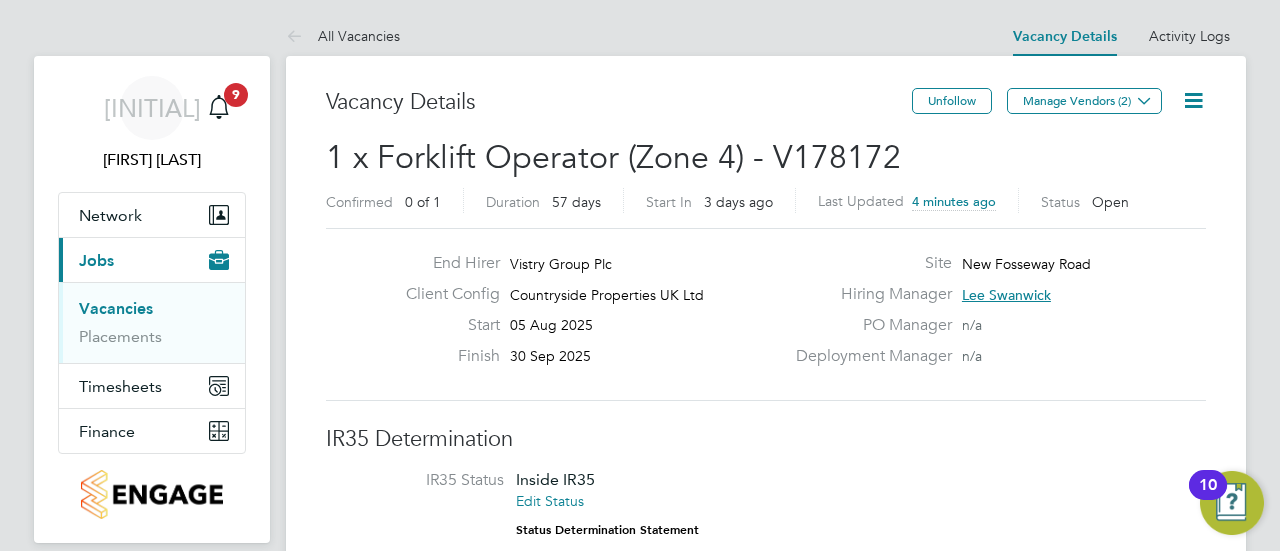 drag, startPoint x: 1183, startPoint y: 179, endPoint x: 1243, endPoint y: 167, distance: 61.188232 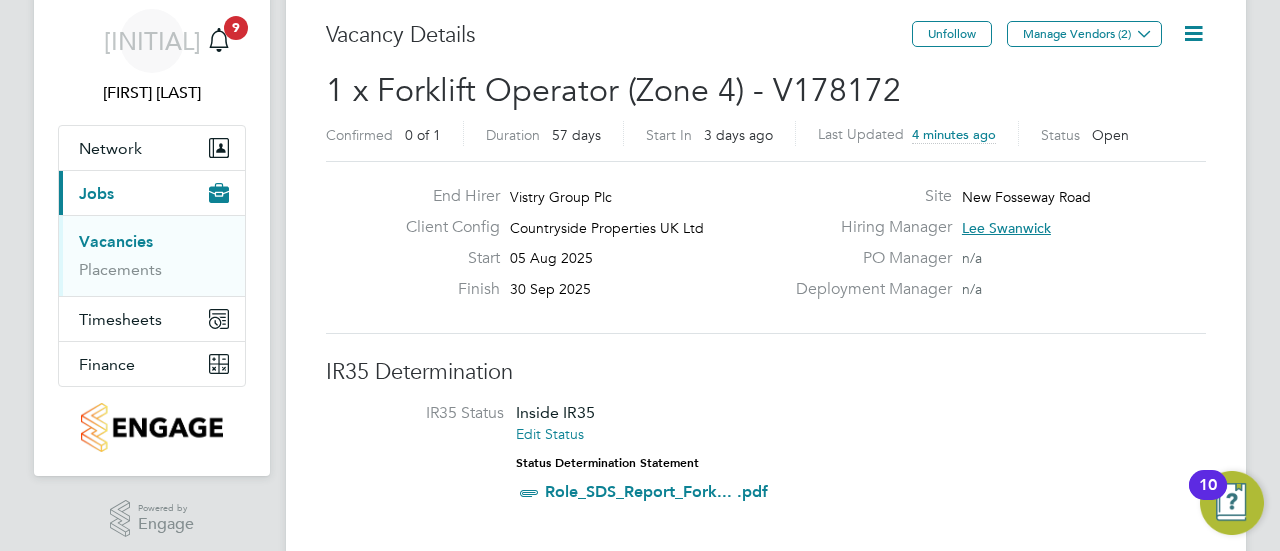 scroll, scrollTop: 74, scrollLeft: 0, axis: vertical 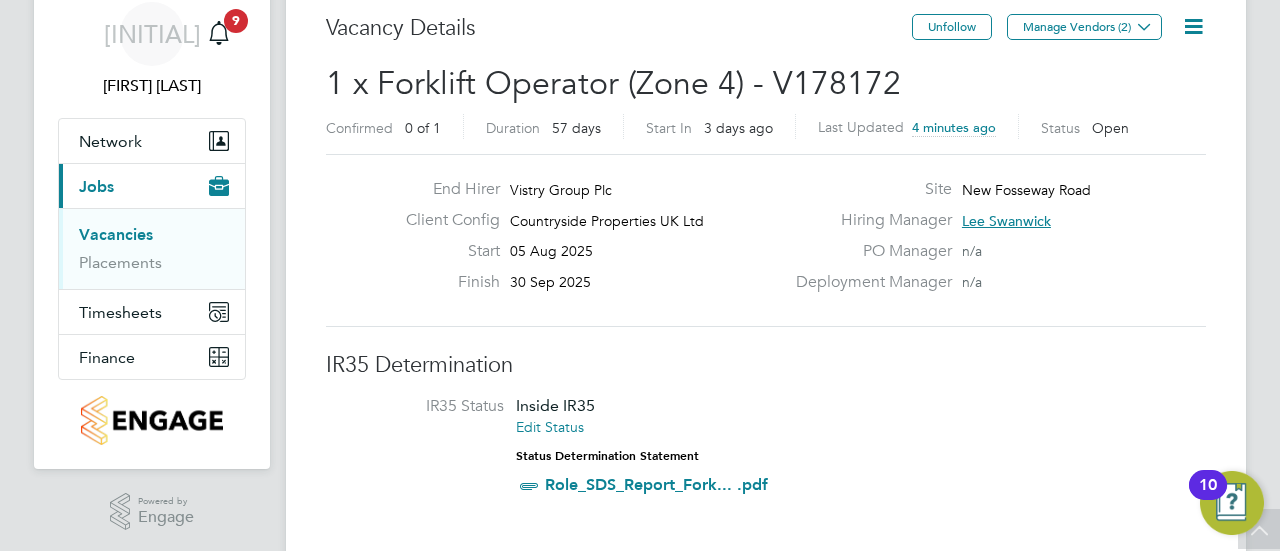 click on "New Fosseway Road" 